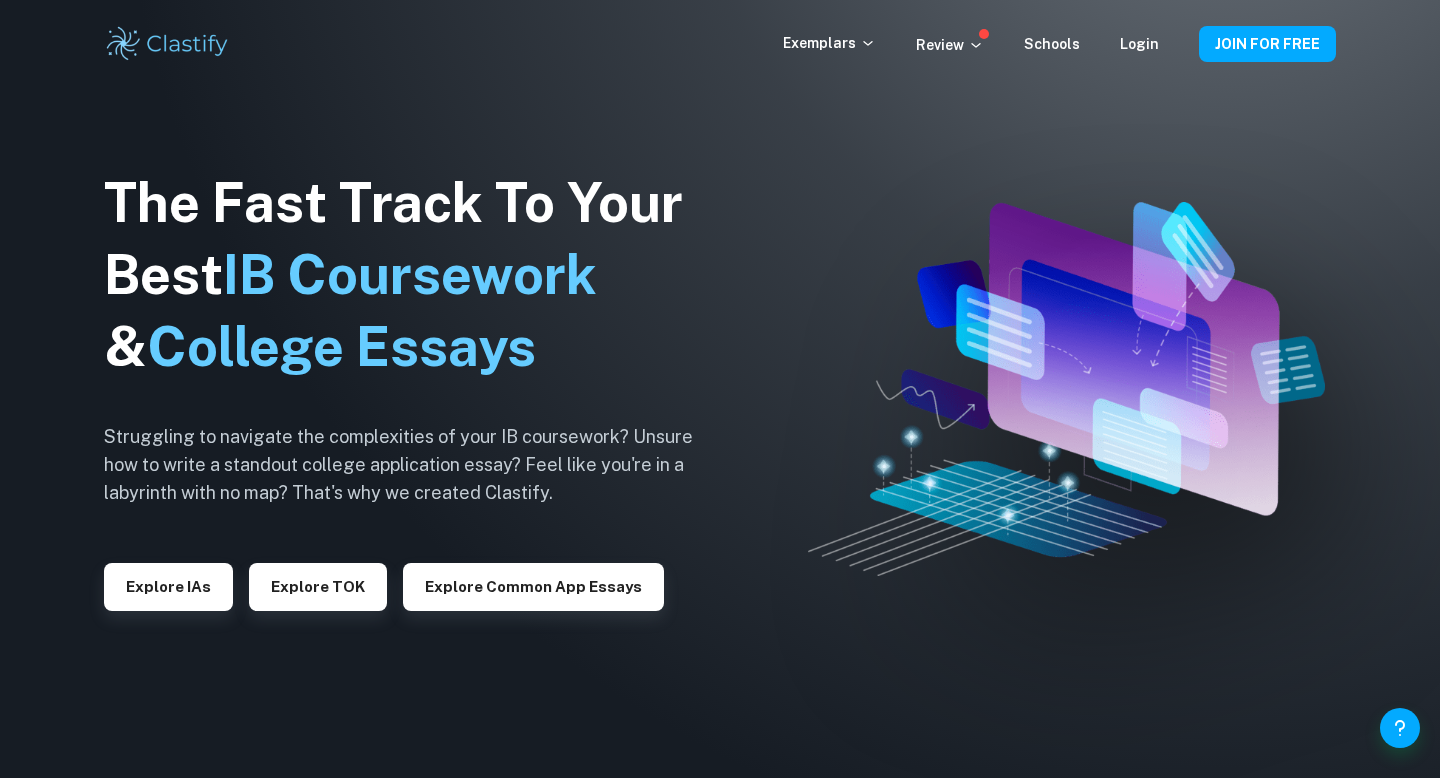 scroll, scrollTop: 0, scrollLeft: 0, axis: both 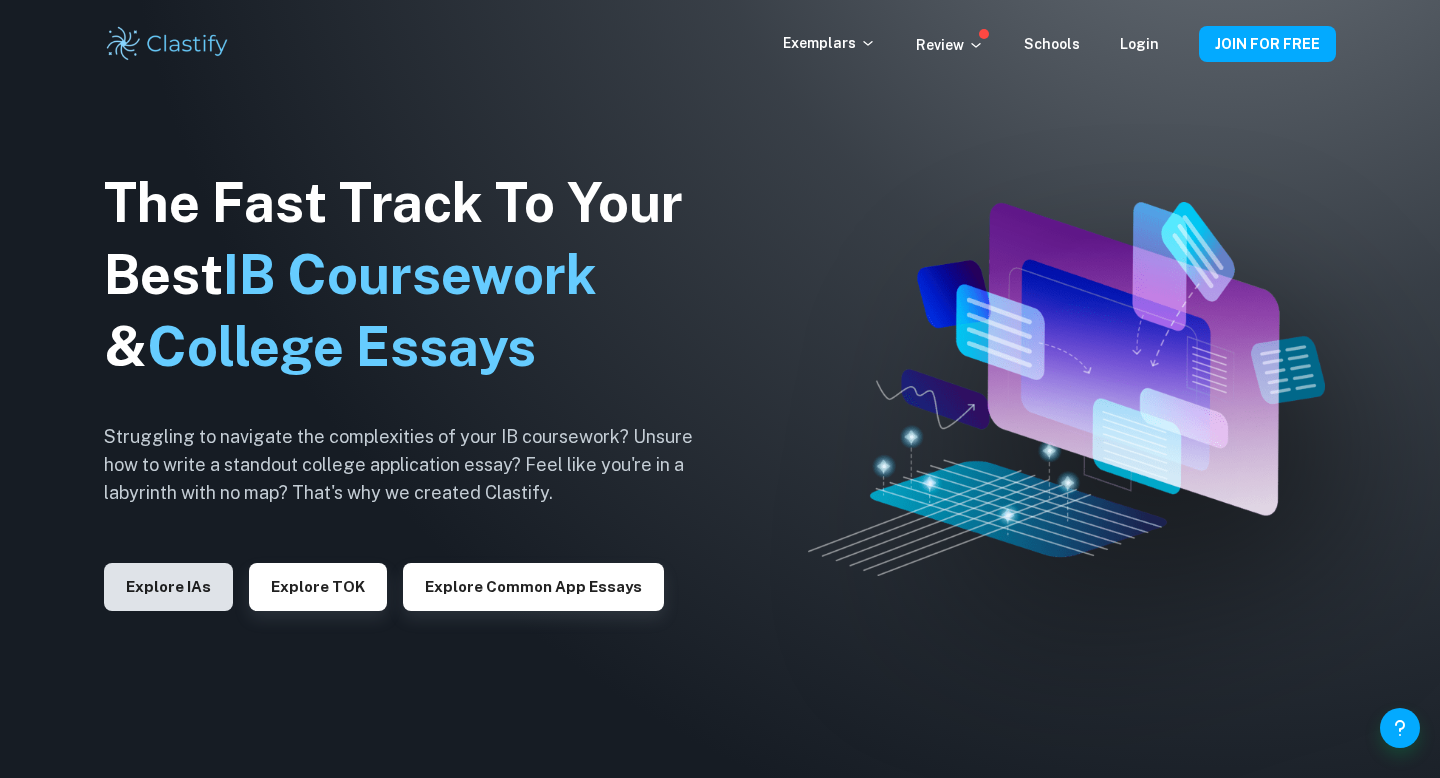 click on "Explore IAs" at bounding box center (168, 587) 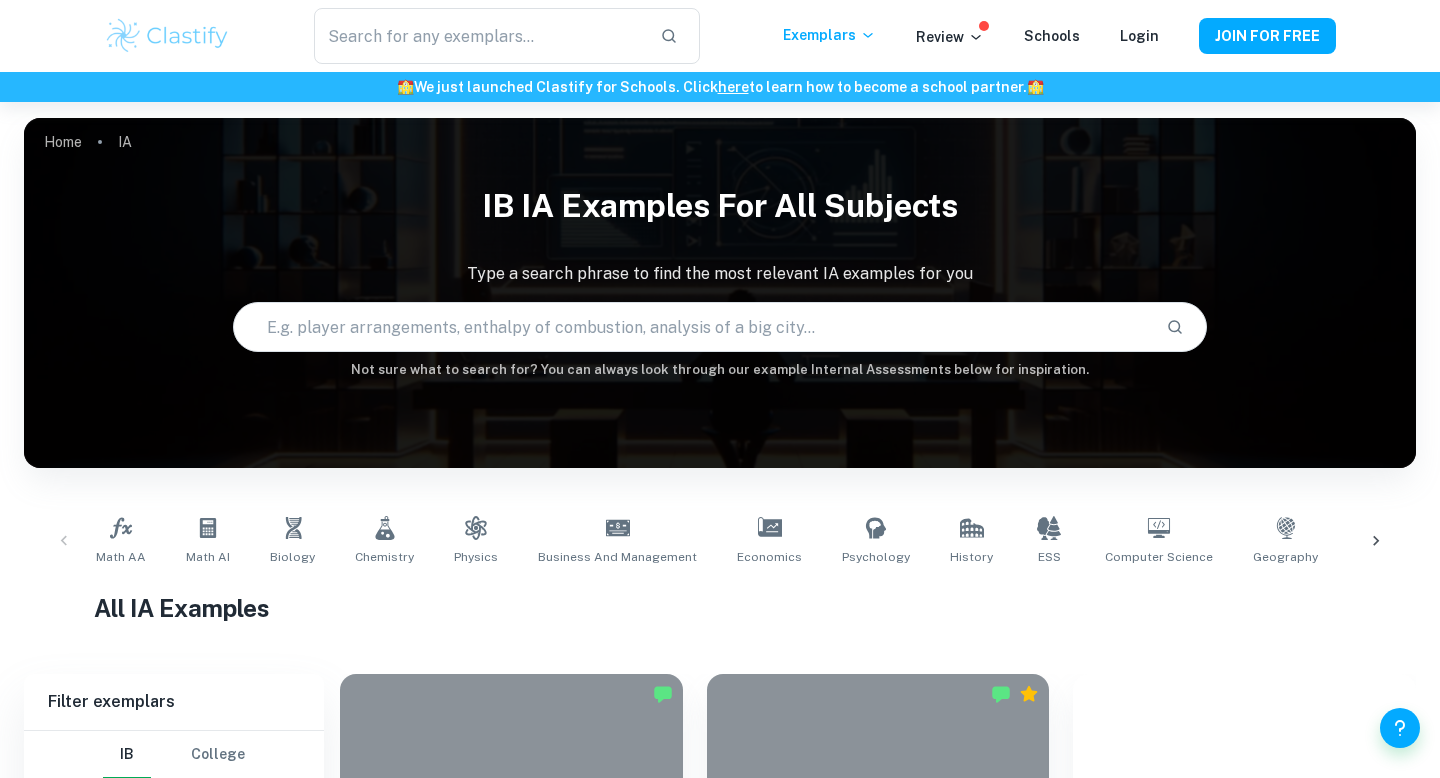 click at bounding box center (692, 327) 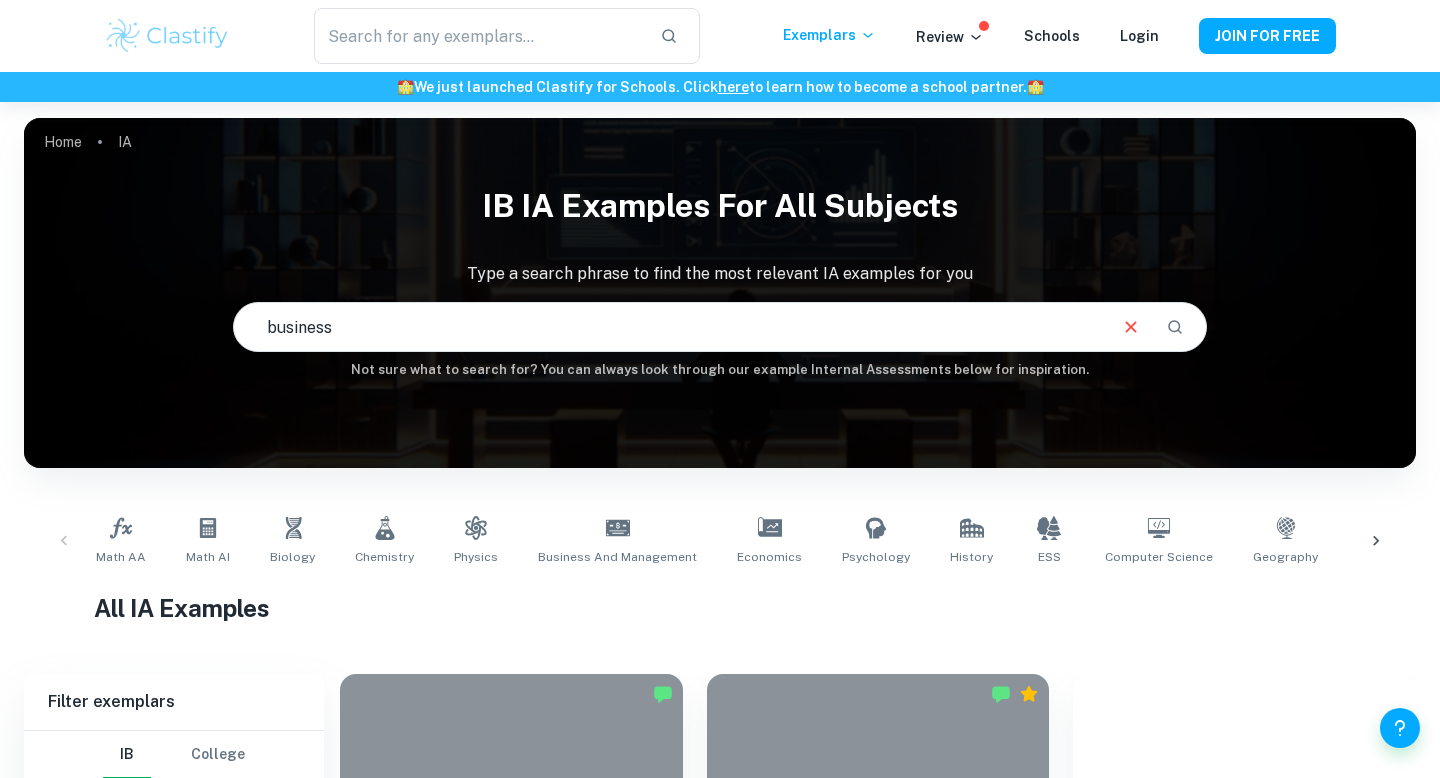 type on "business" 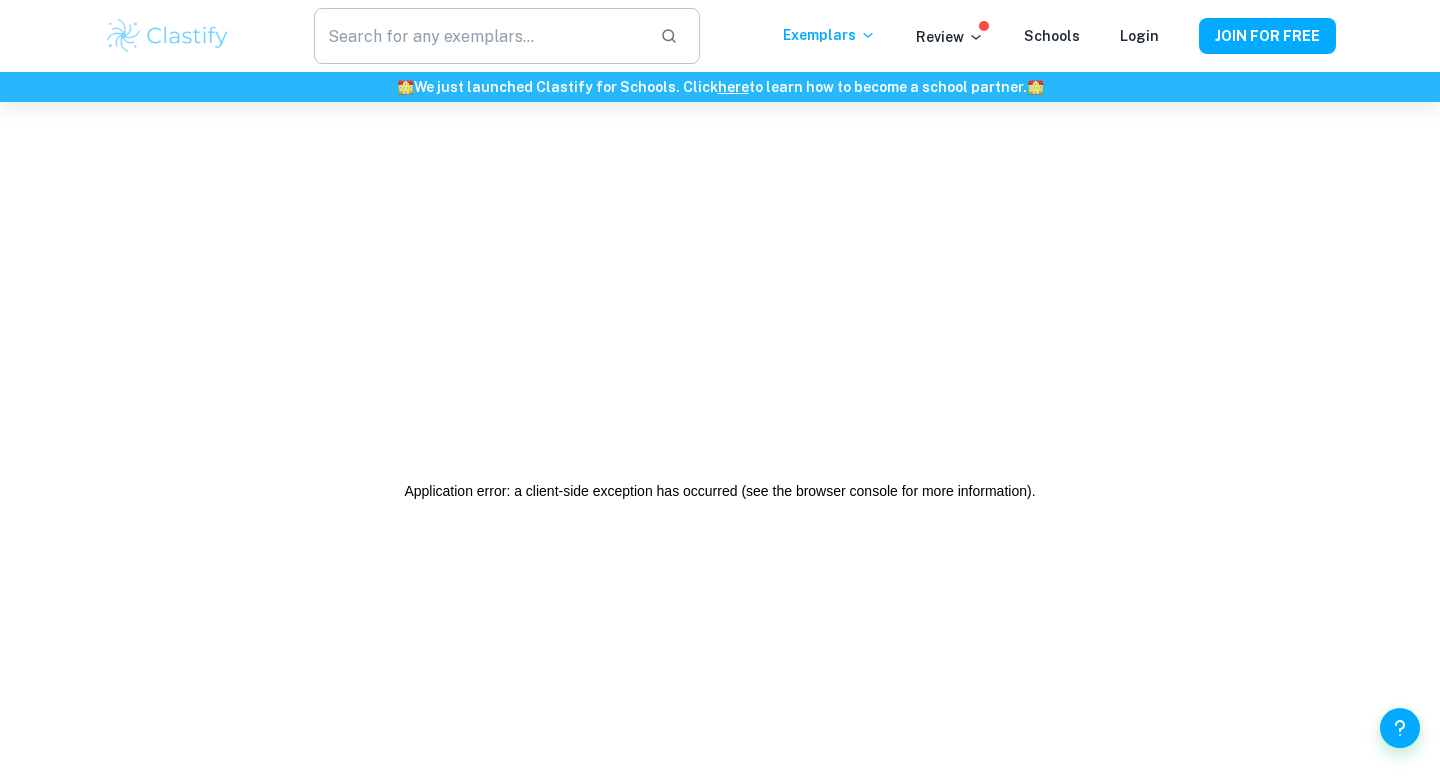 click at bounding box center [479, 36] 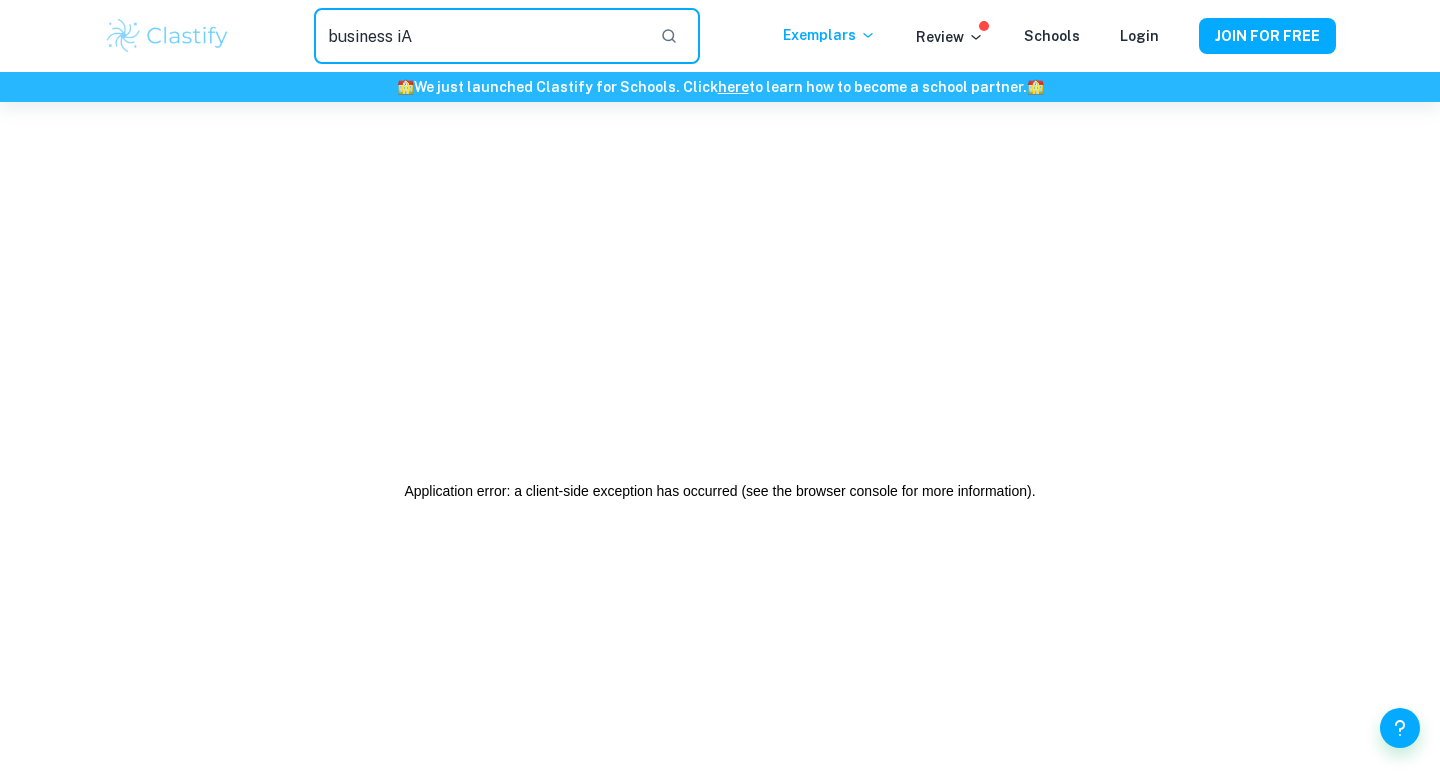 type on "business iA" 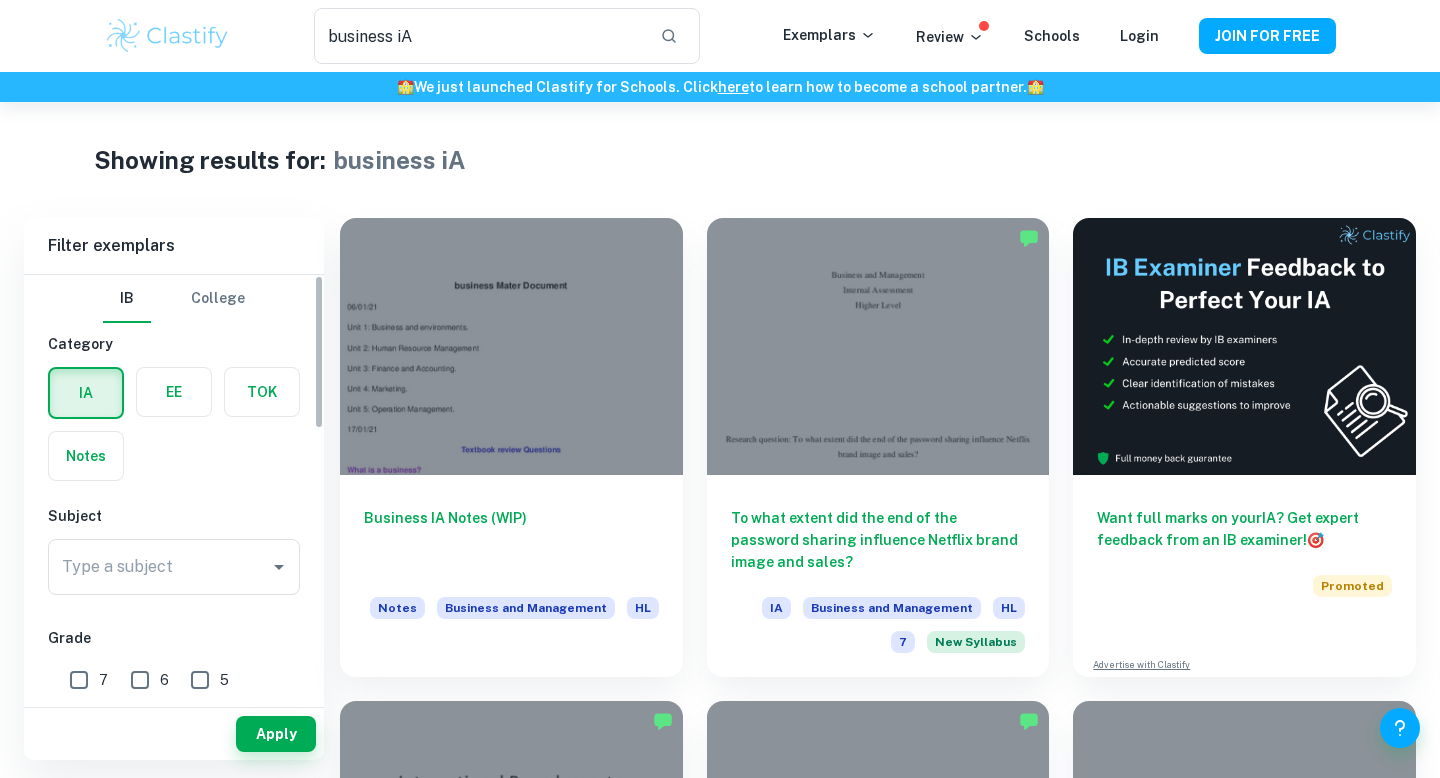 click on "7" at bounding box center (79, 680) 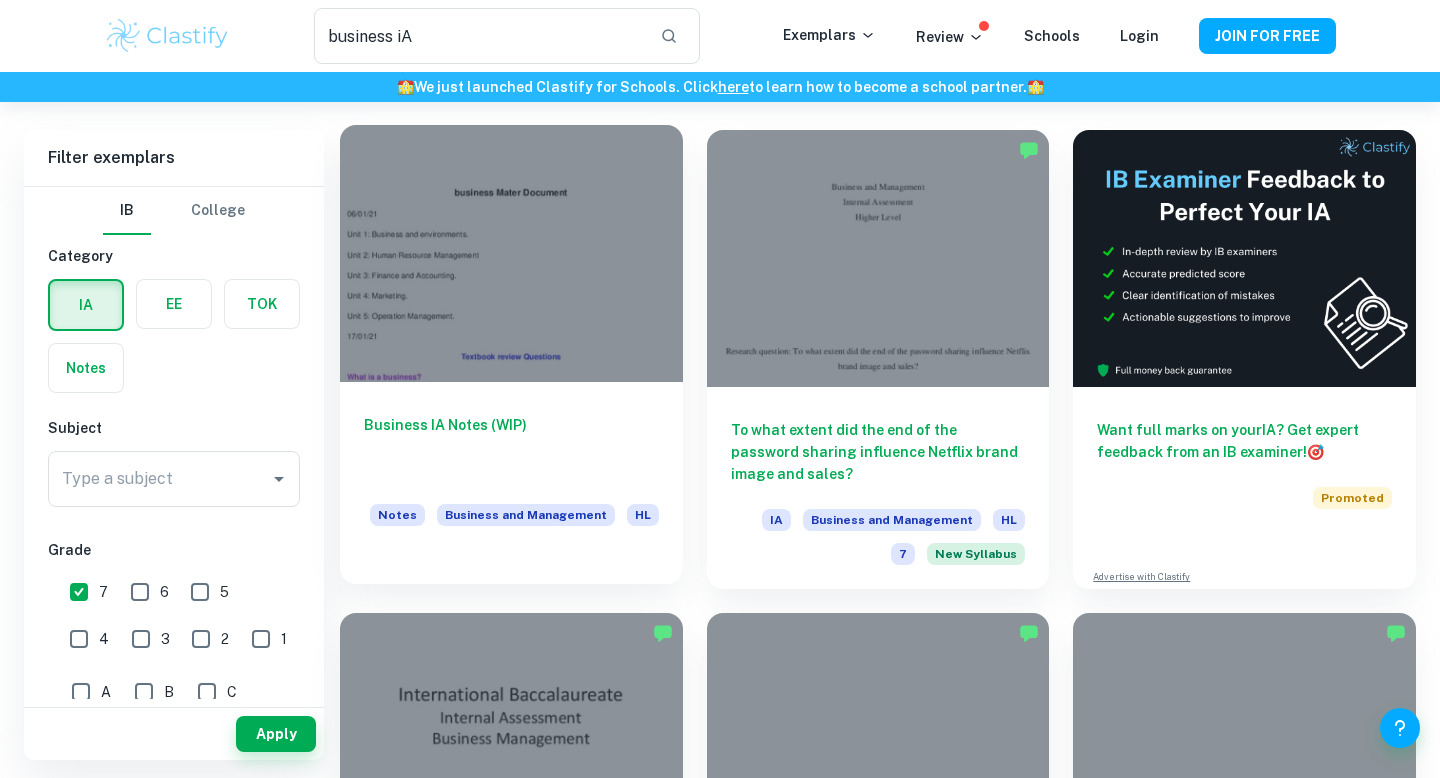 scroll, scrollTop: 130, scrollLeft: 0, axis: vertical 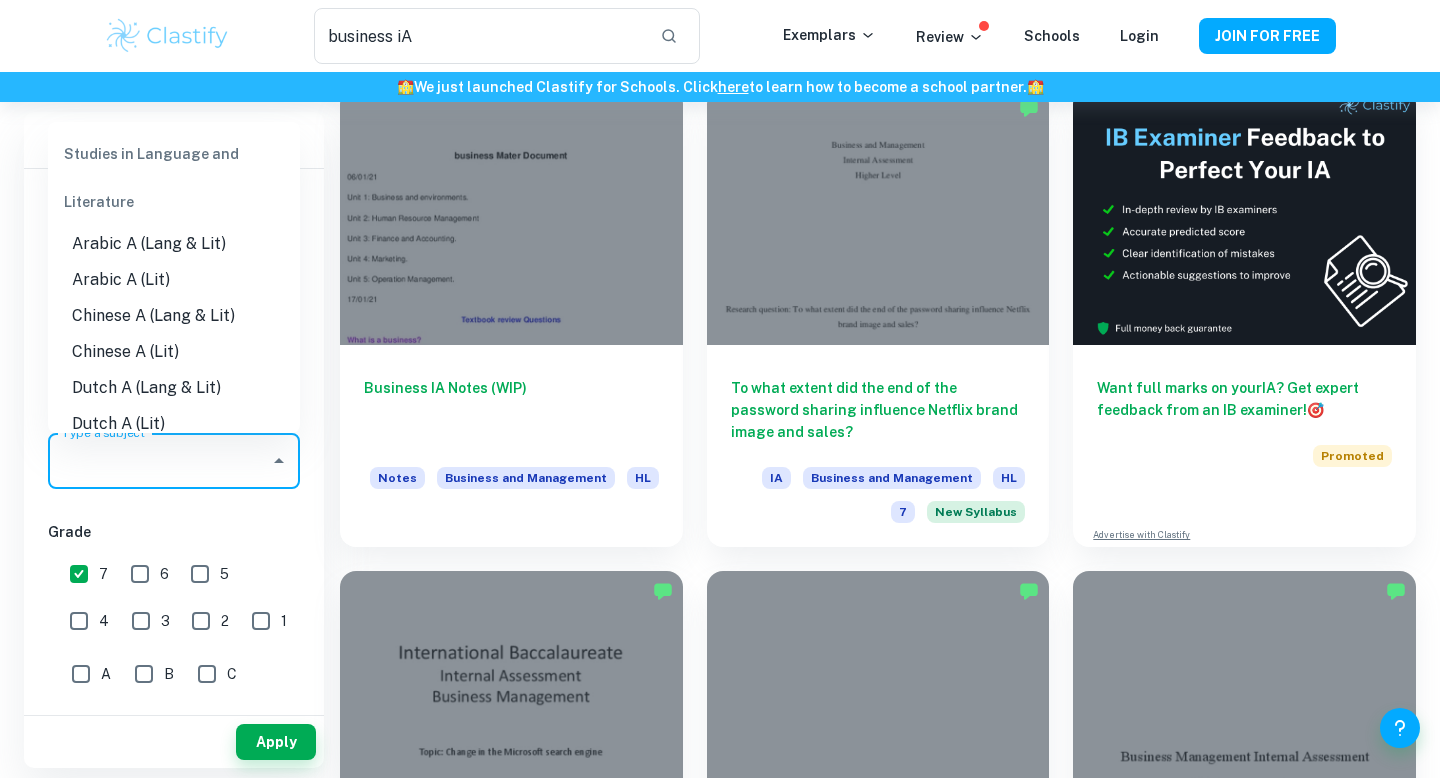 click on "Type a subject" at bounding box center (159, 461) 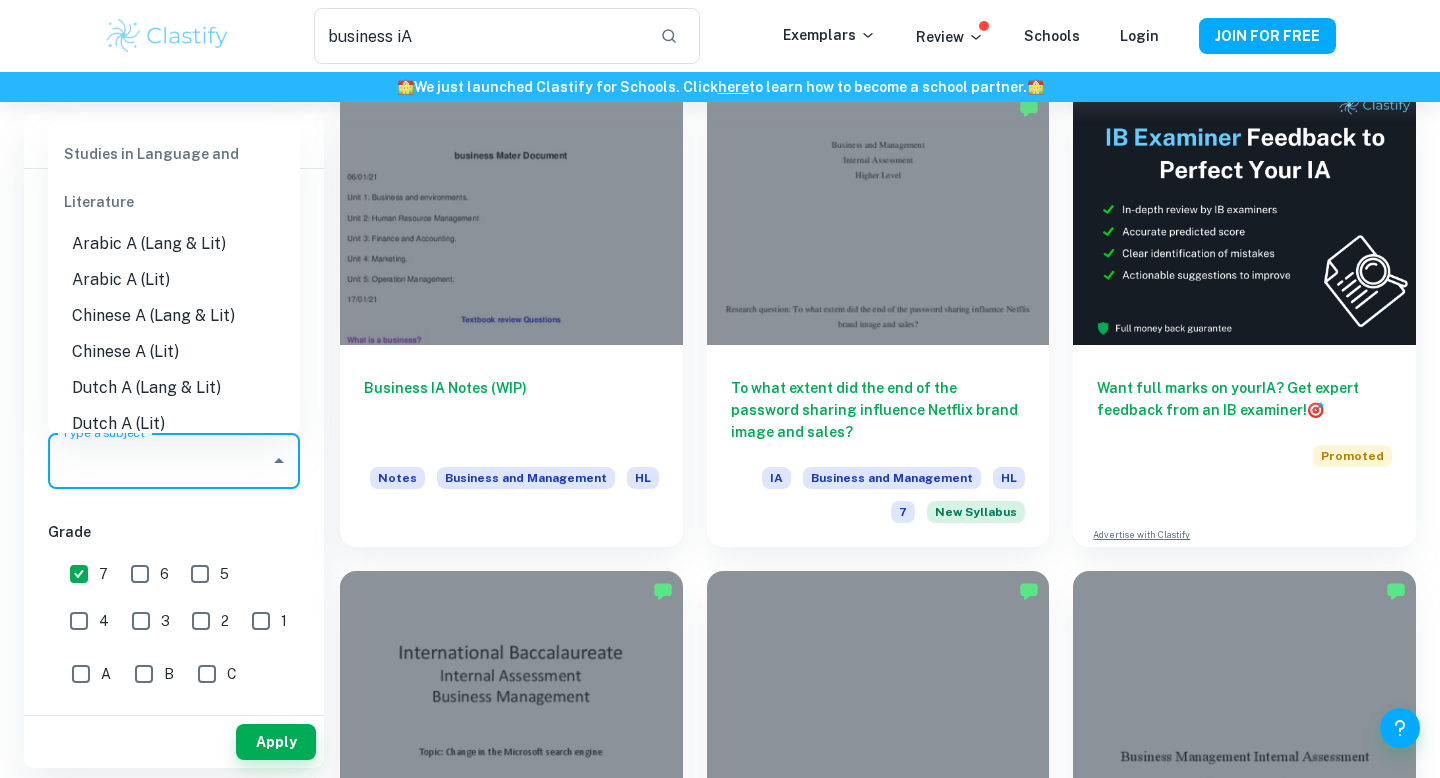 click on "IB College Category IA EE TOK Notes Subject Type a subject Type a subject Grade 7 6 5 4 3 2 1 A B C D E Level HL SL Session May 2026 May 2025 November 2024 May 2024 November 2023 May 2023 November 2022 May 2022 November 2021 May 2021 Other" at bounding box center [174, 750] 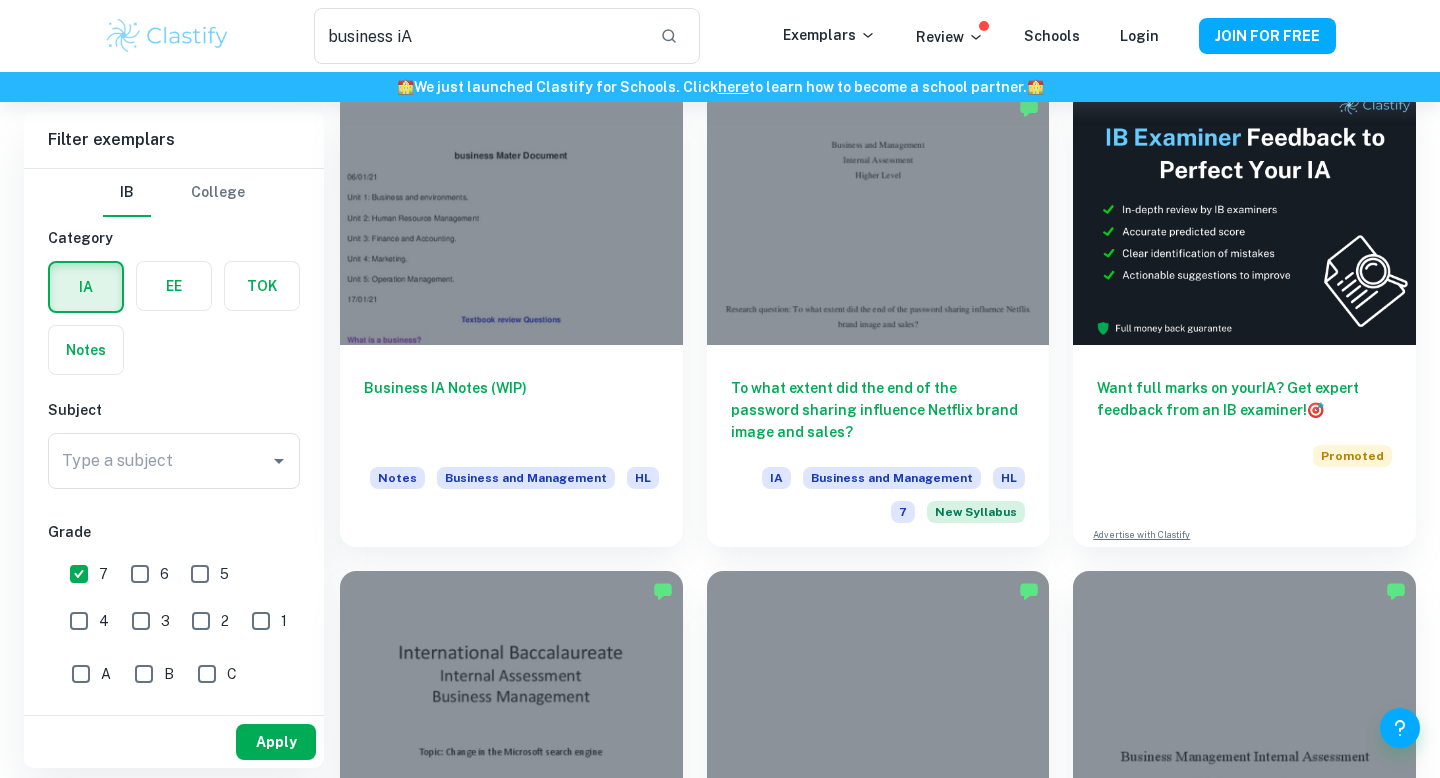 click on "Apply" at bounding box center [276, 742] 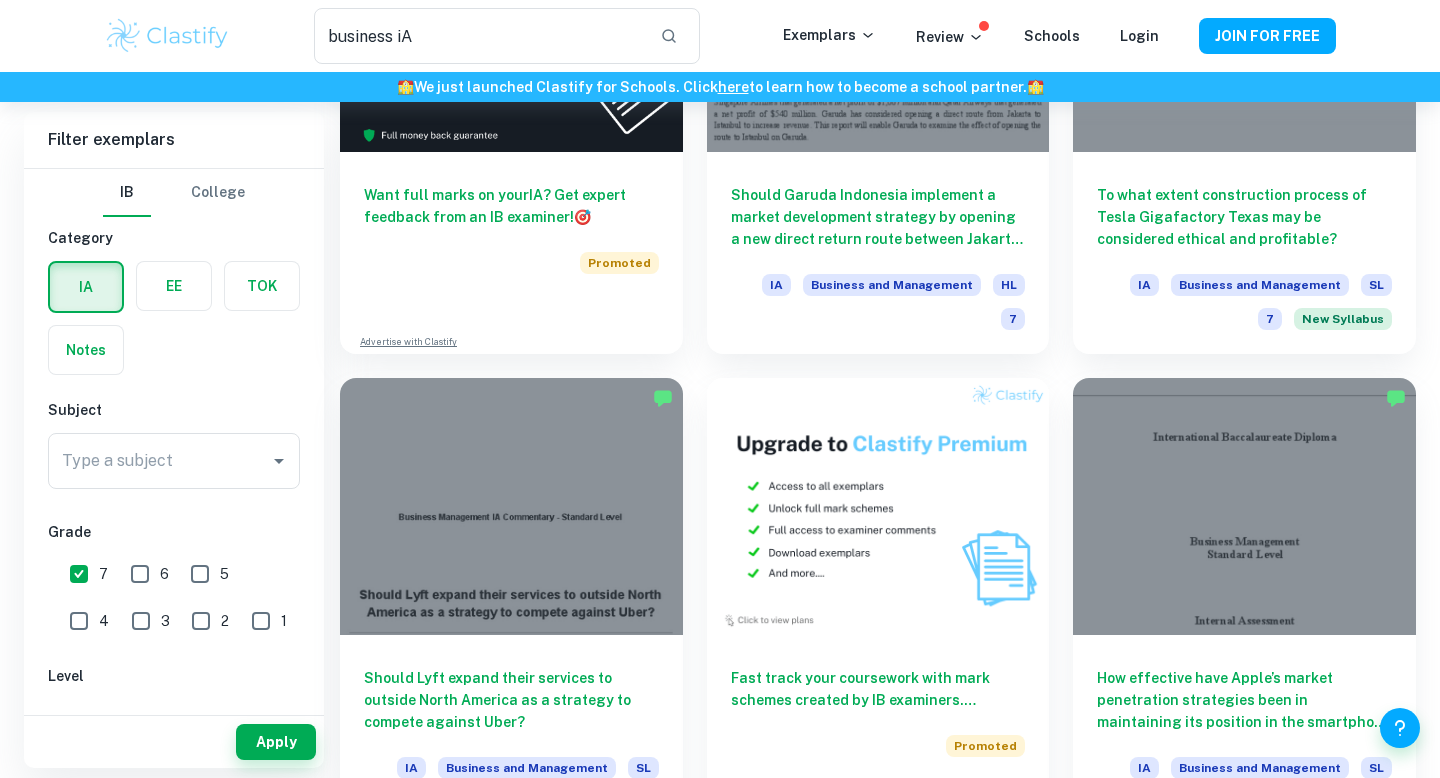 scroll, scrollTop: 3294, scrollLeft: 0, axis: vertical 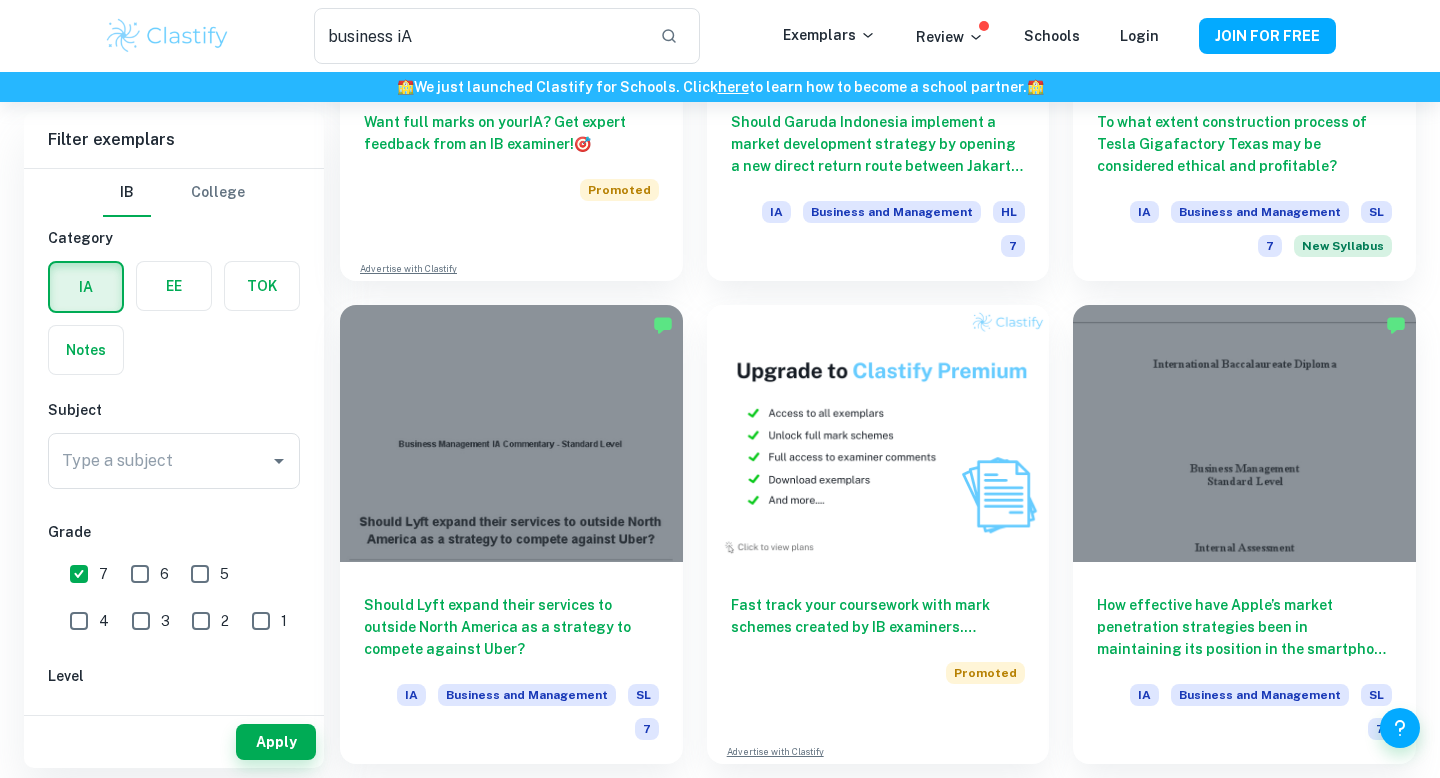 click on "2" at bounding box center [802, 804] 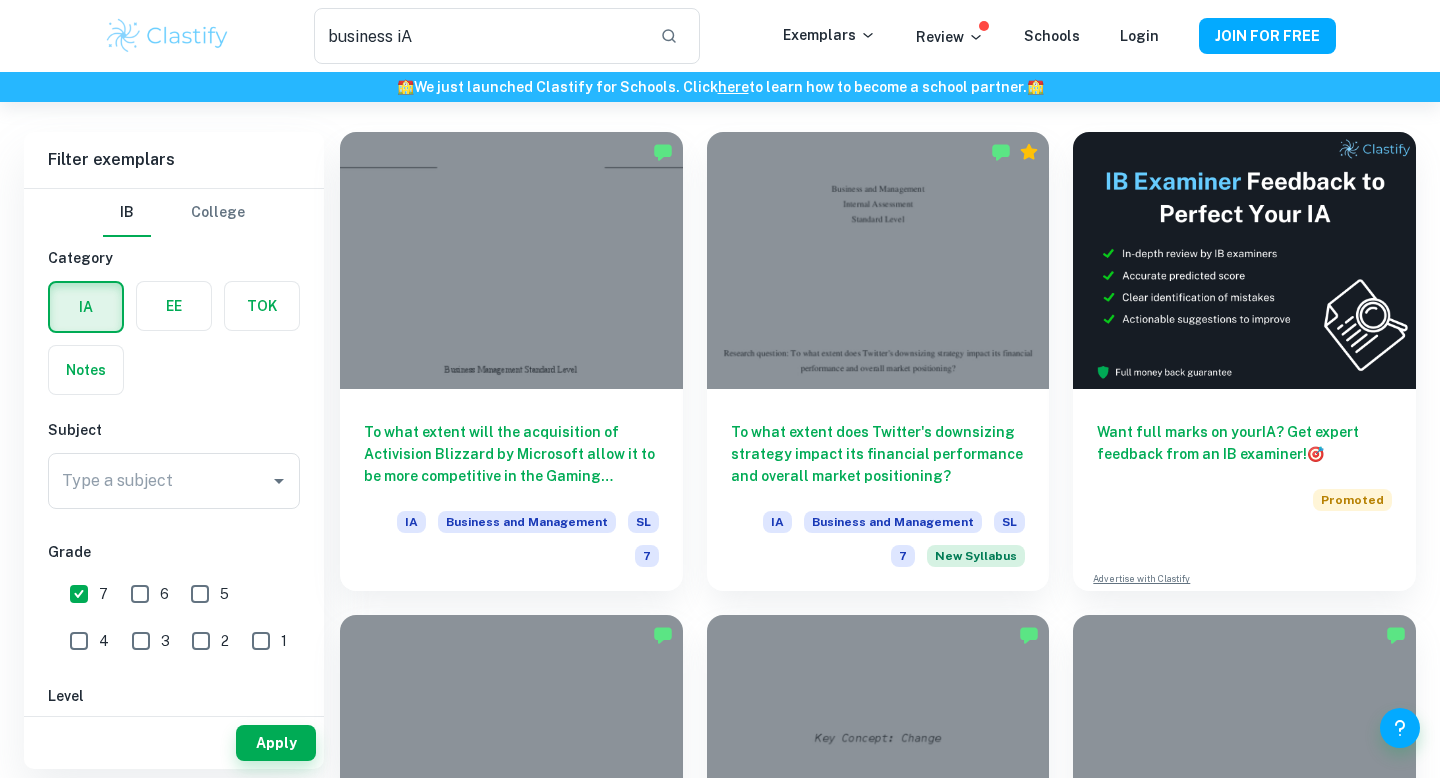 scroll, scrollTop: 95, scrollLeft: 0, axis: vertical 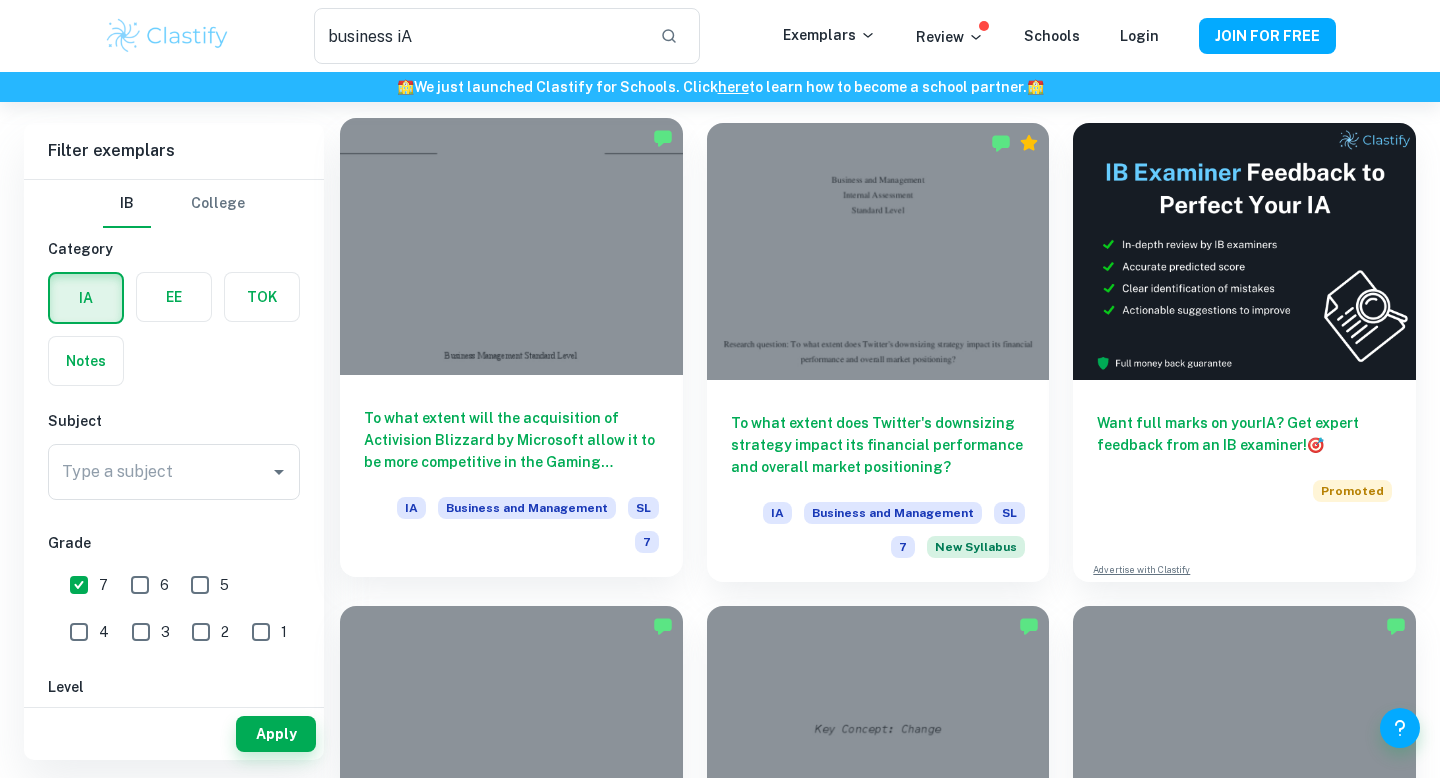 click at bounding box center [511, 246] 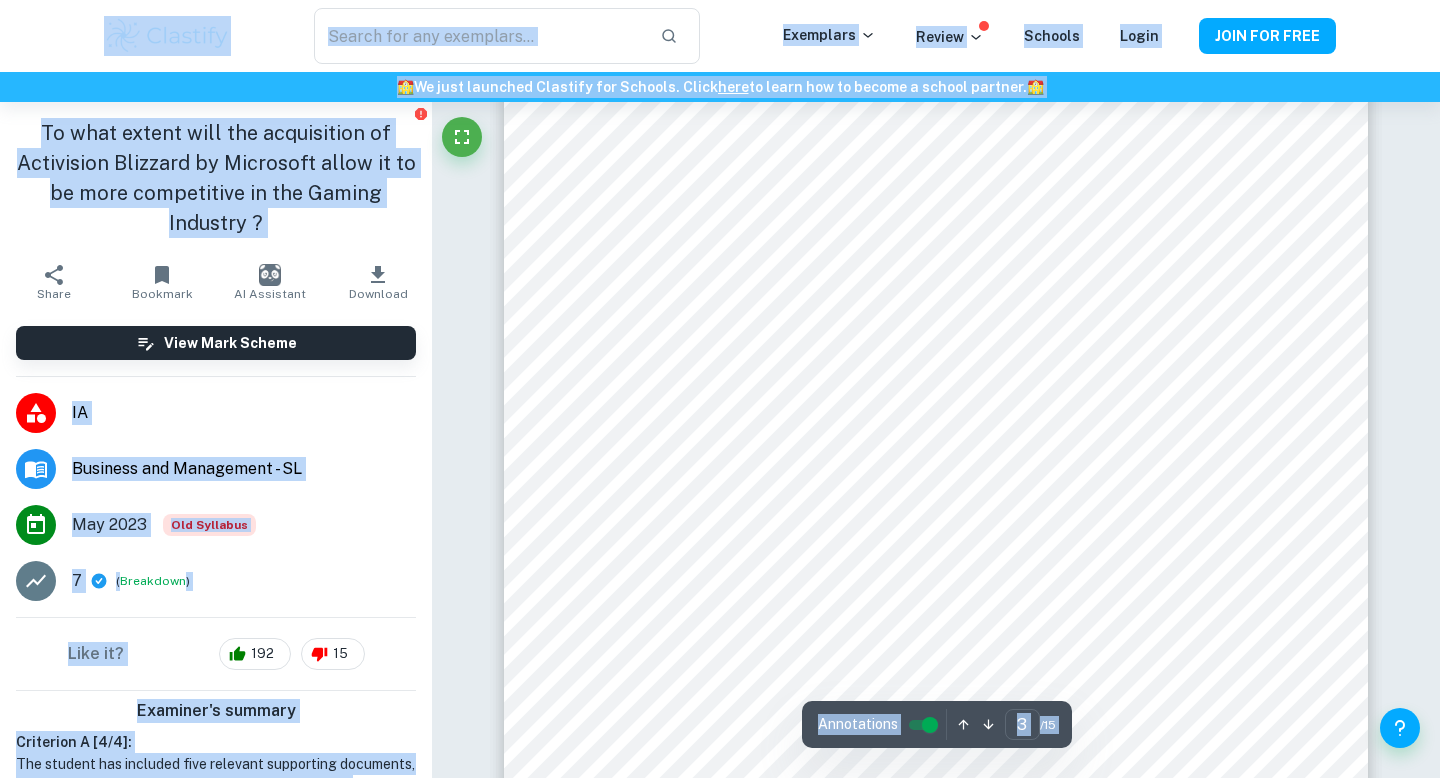 scroll, scrollTop: 3174, scrollLeft: 0, axis: vertical 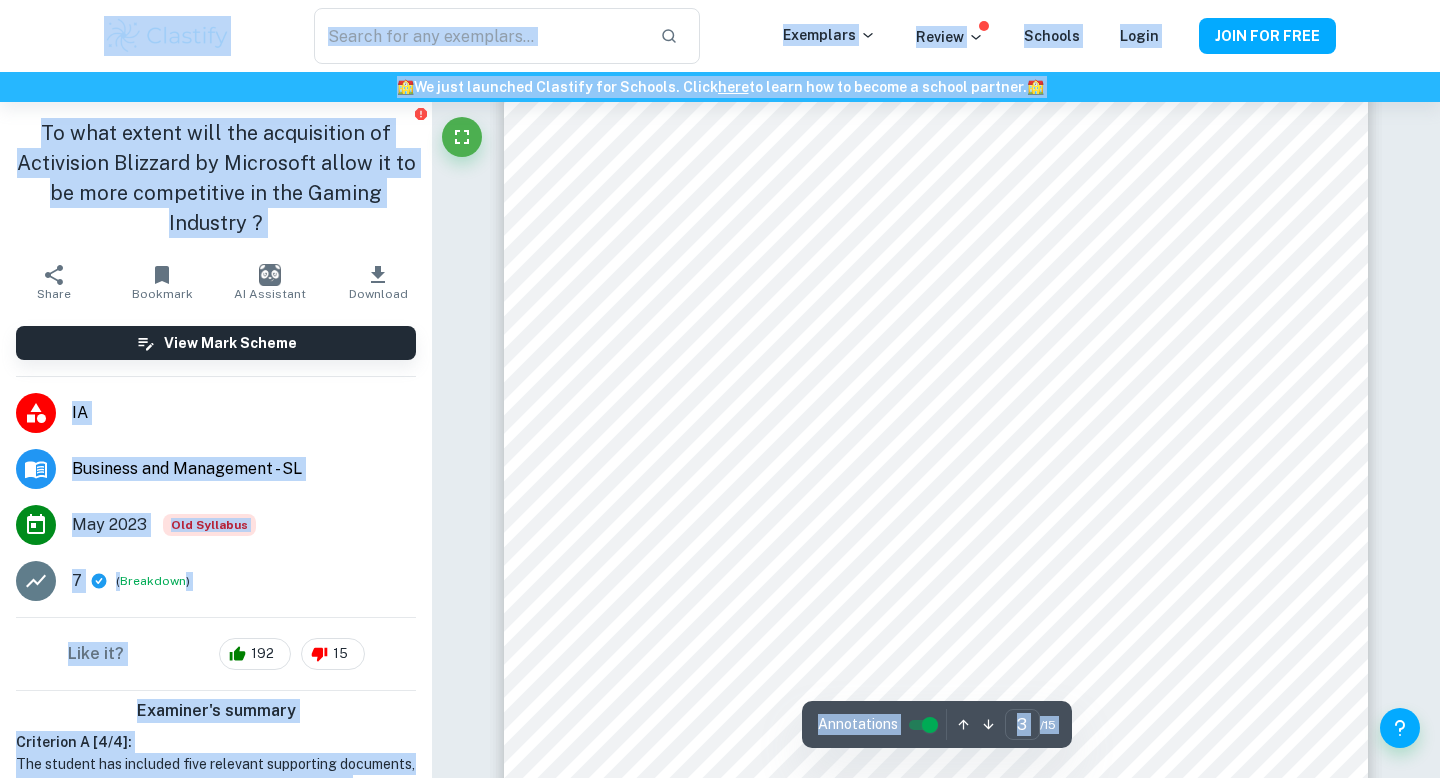 click on "May 2023 Old Syllabus" at bounding box center [216, 525] 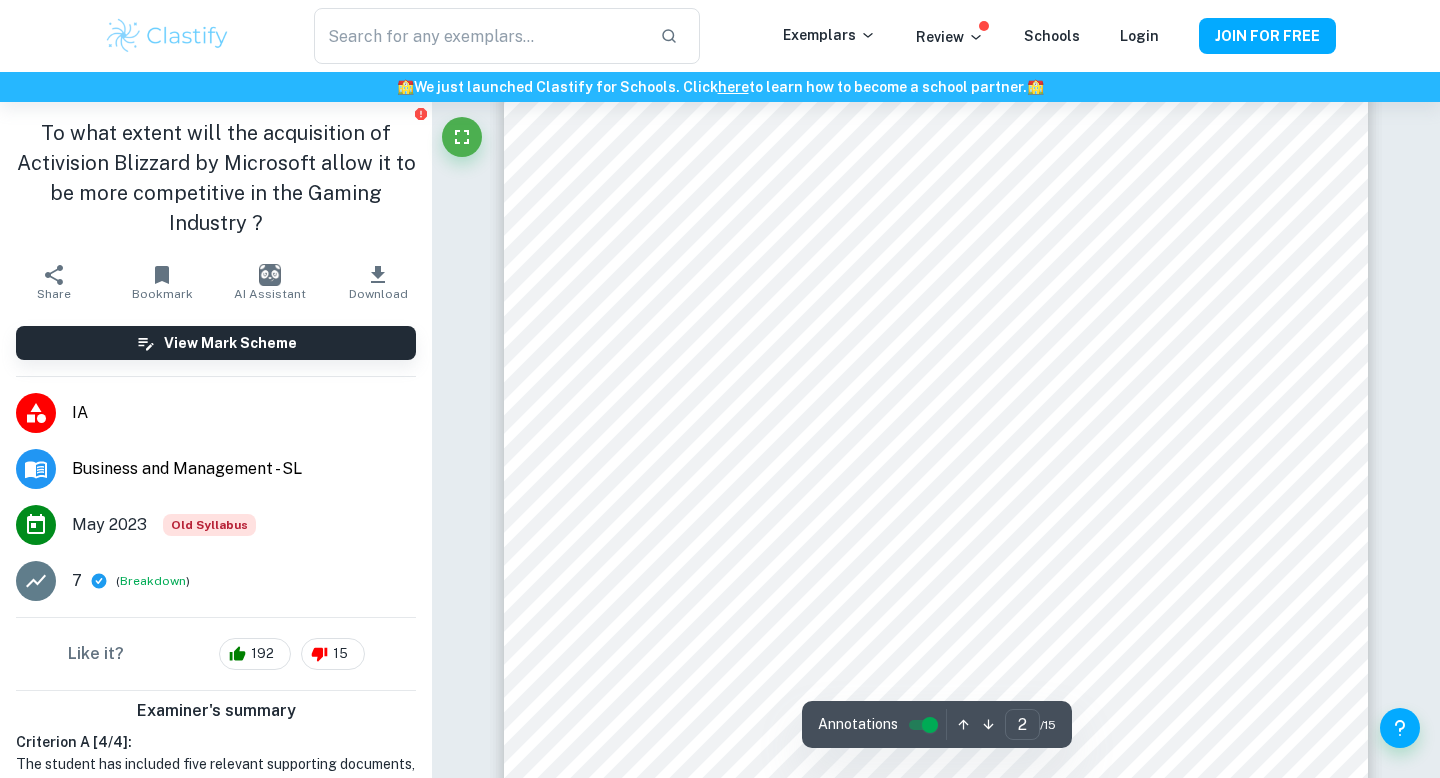 scroll, scrollTop: 1870, scrollLeft: 0, axis: vertical 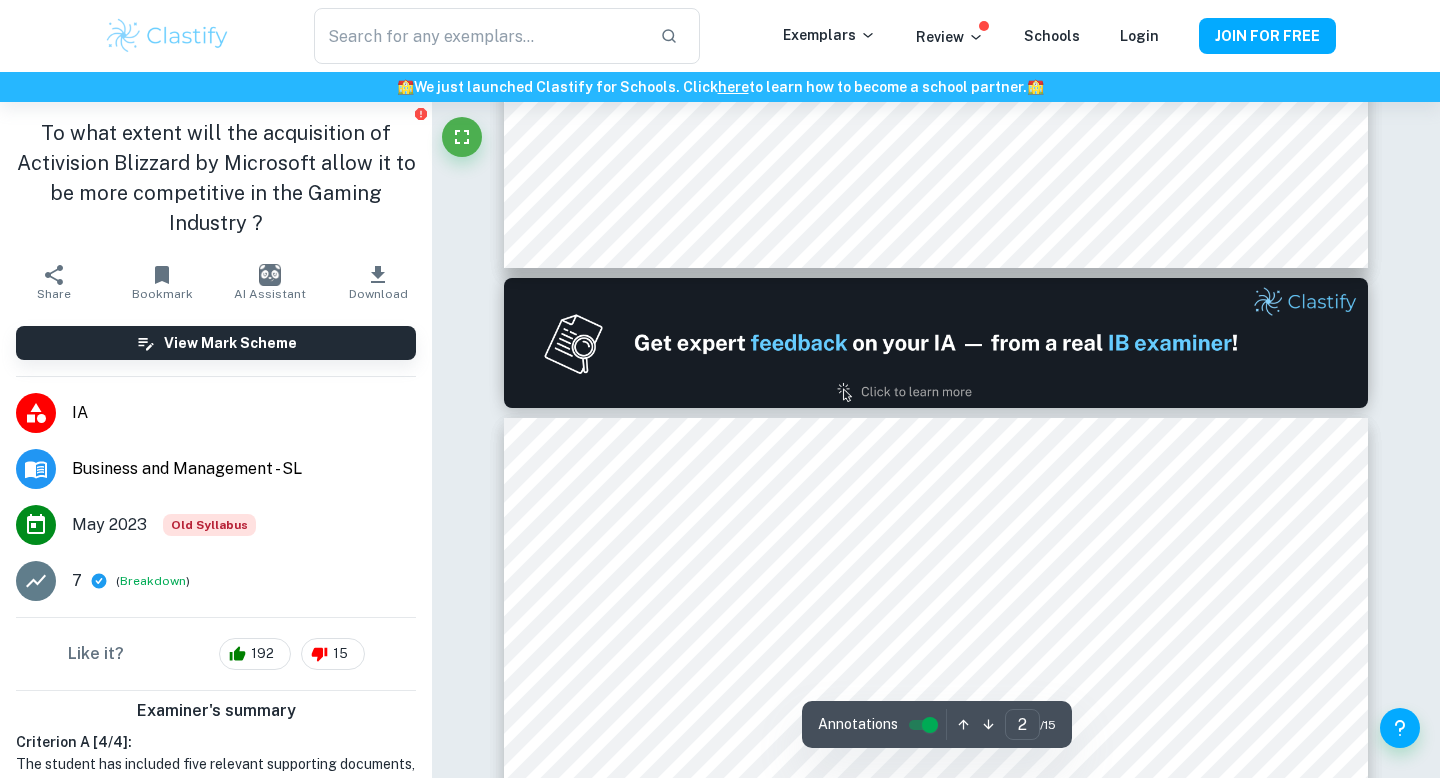 type on "1" 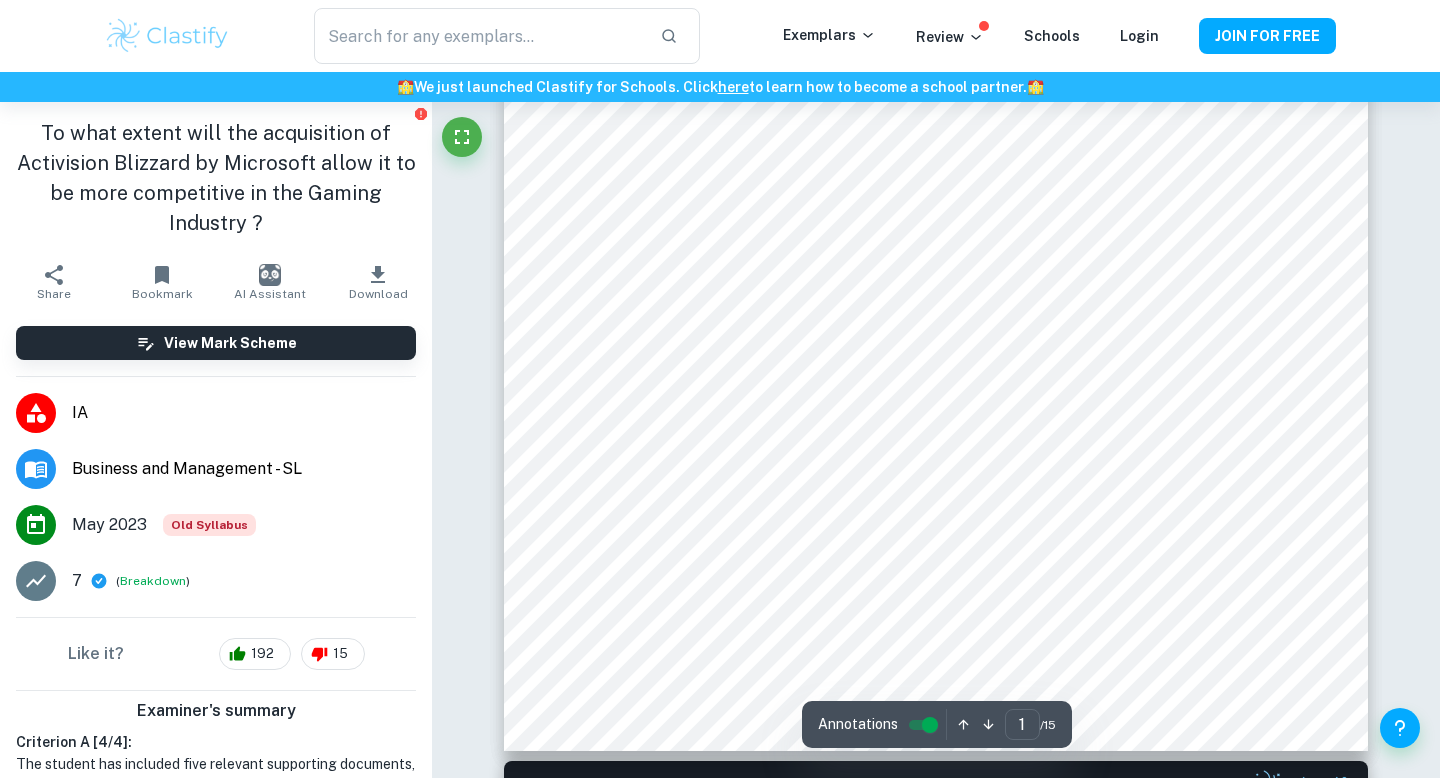 scroll, scrollTop: 0, scrollLeft: 0, axis: both 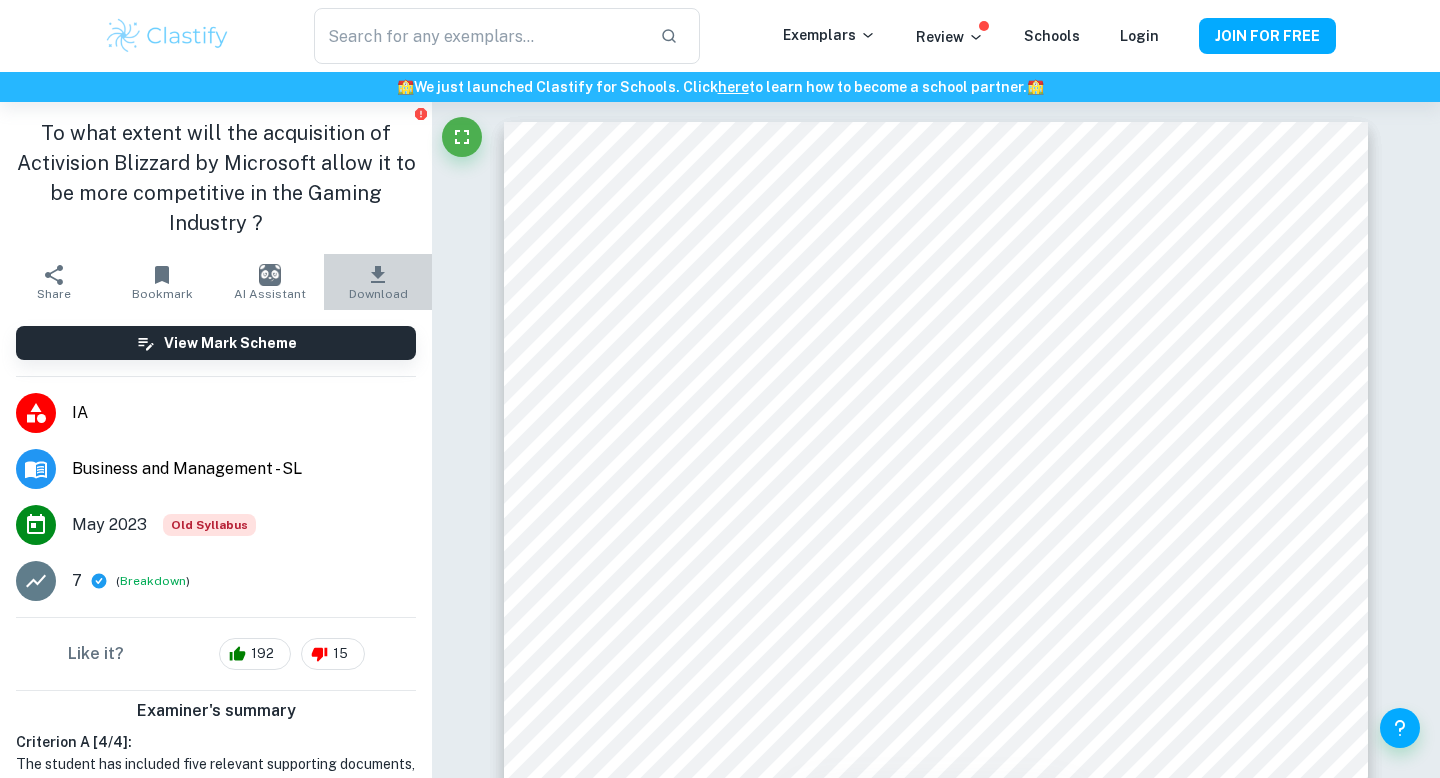 click 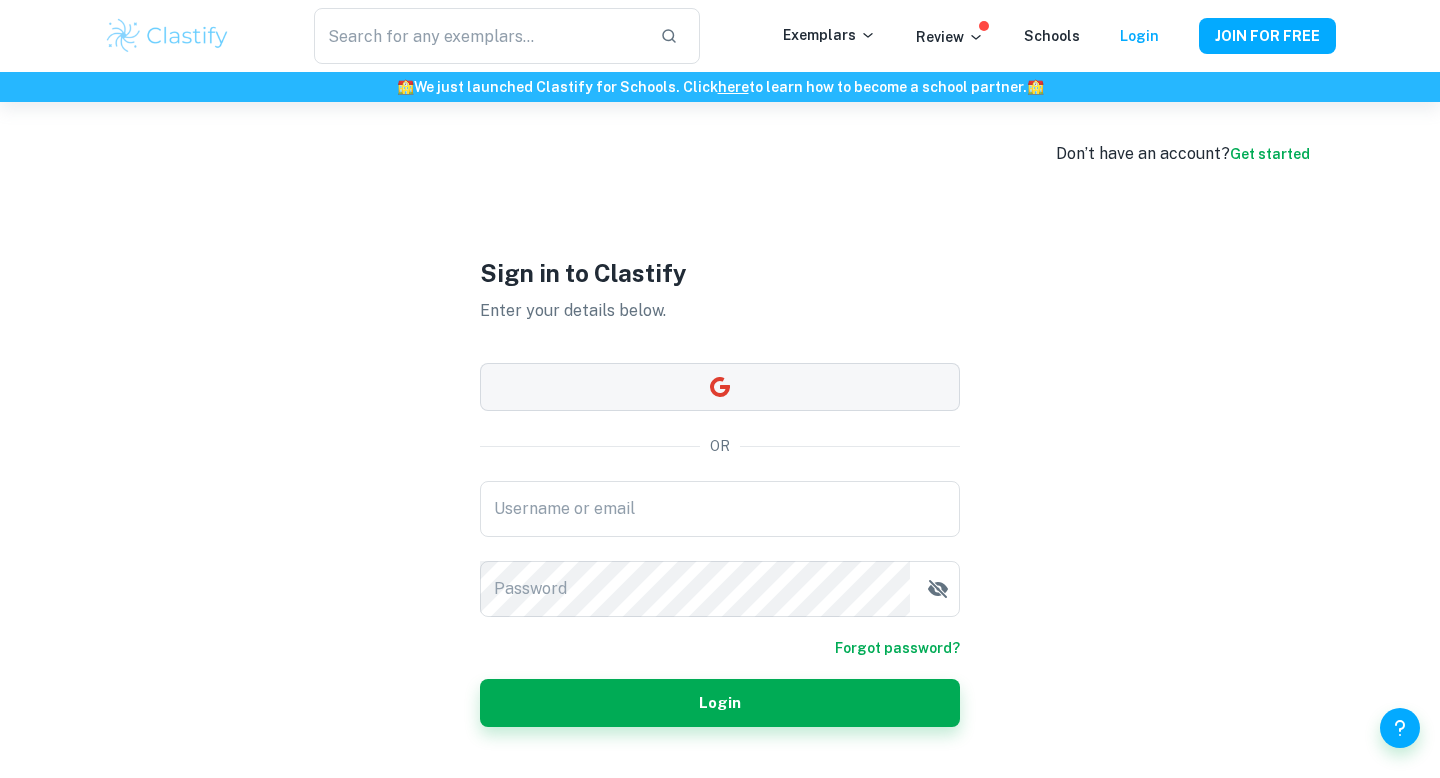 click at bounding box center (720, 387) 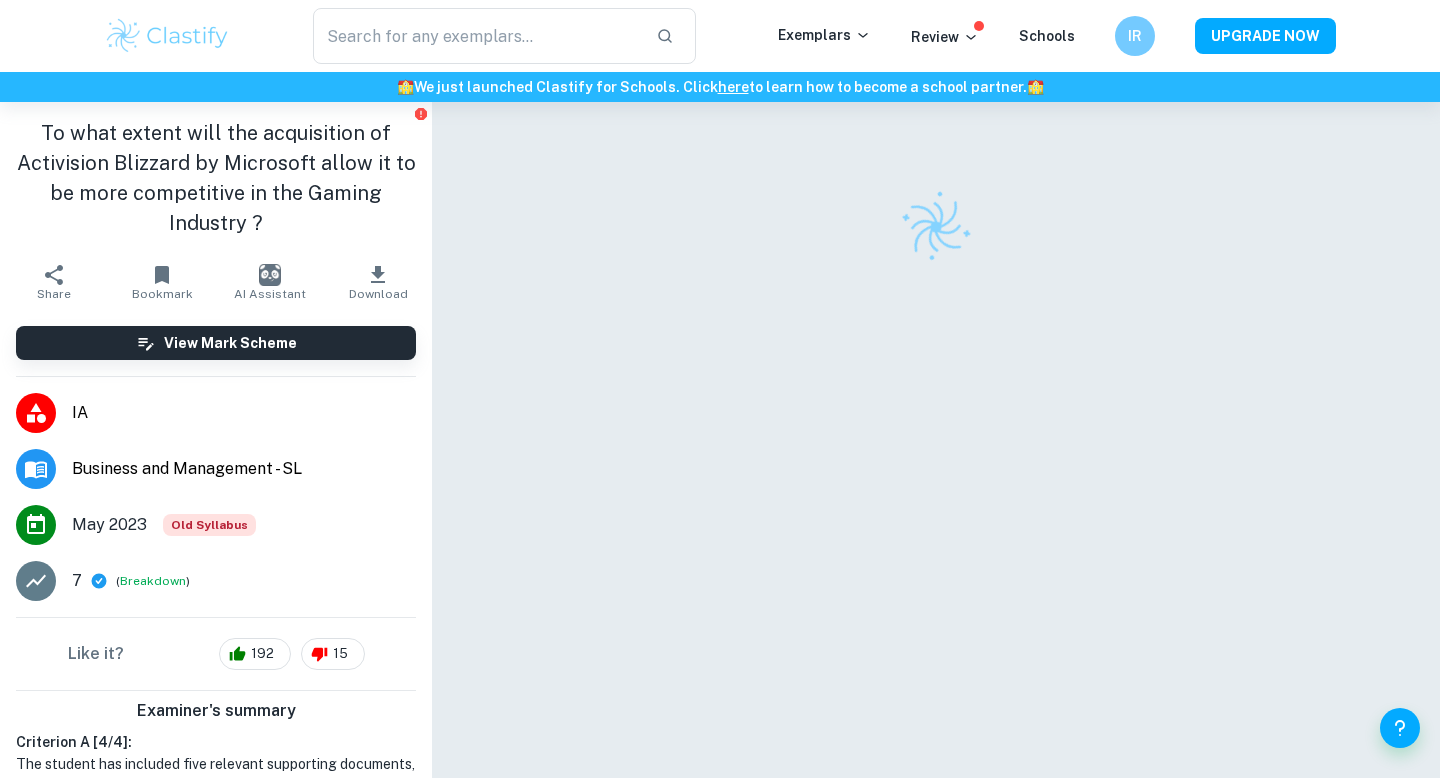 scroll, scrollTop: 0, scrollLeft: 0, axis: both 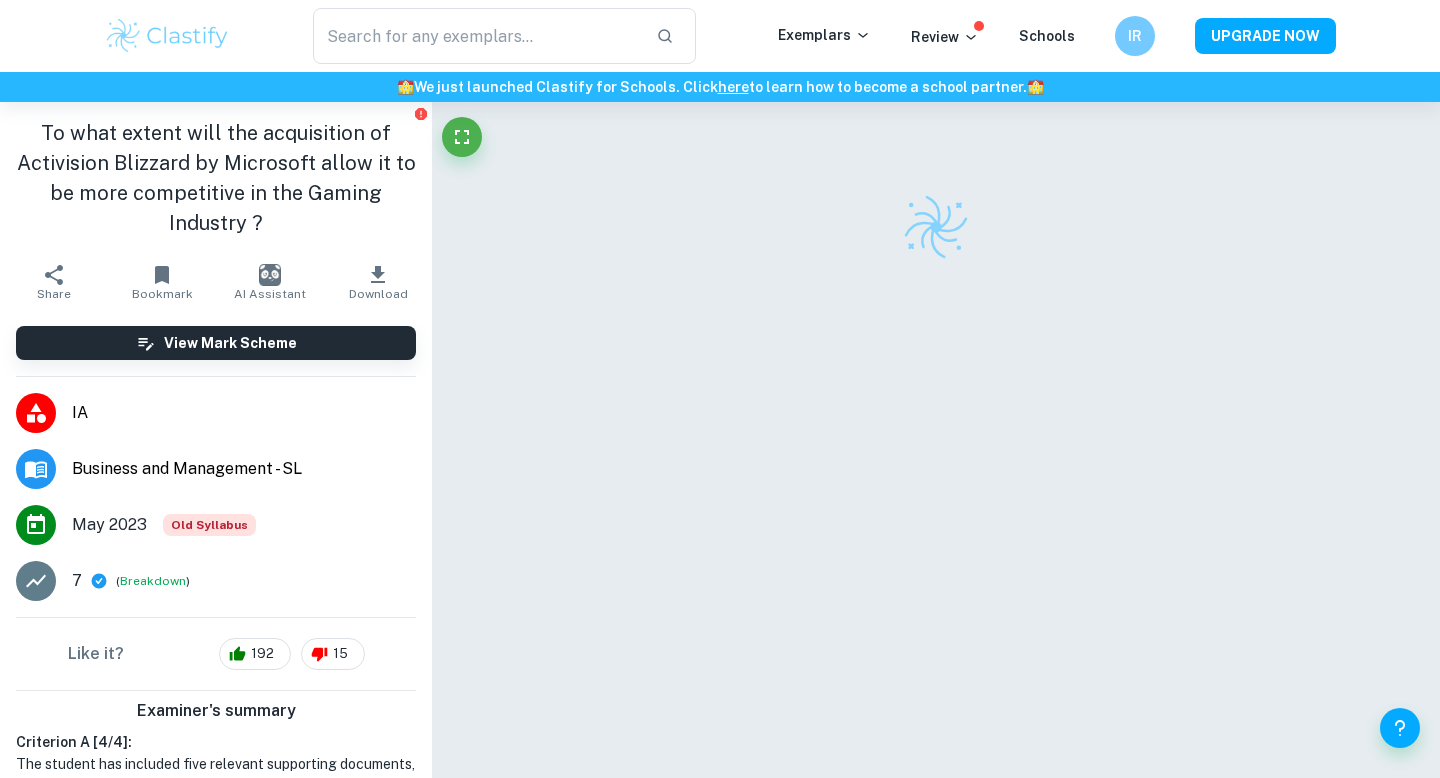 click 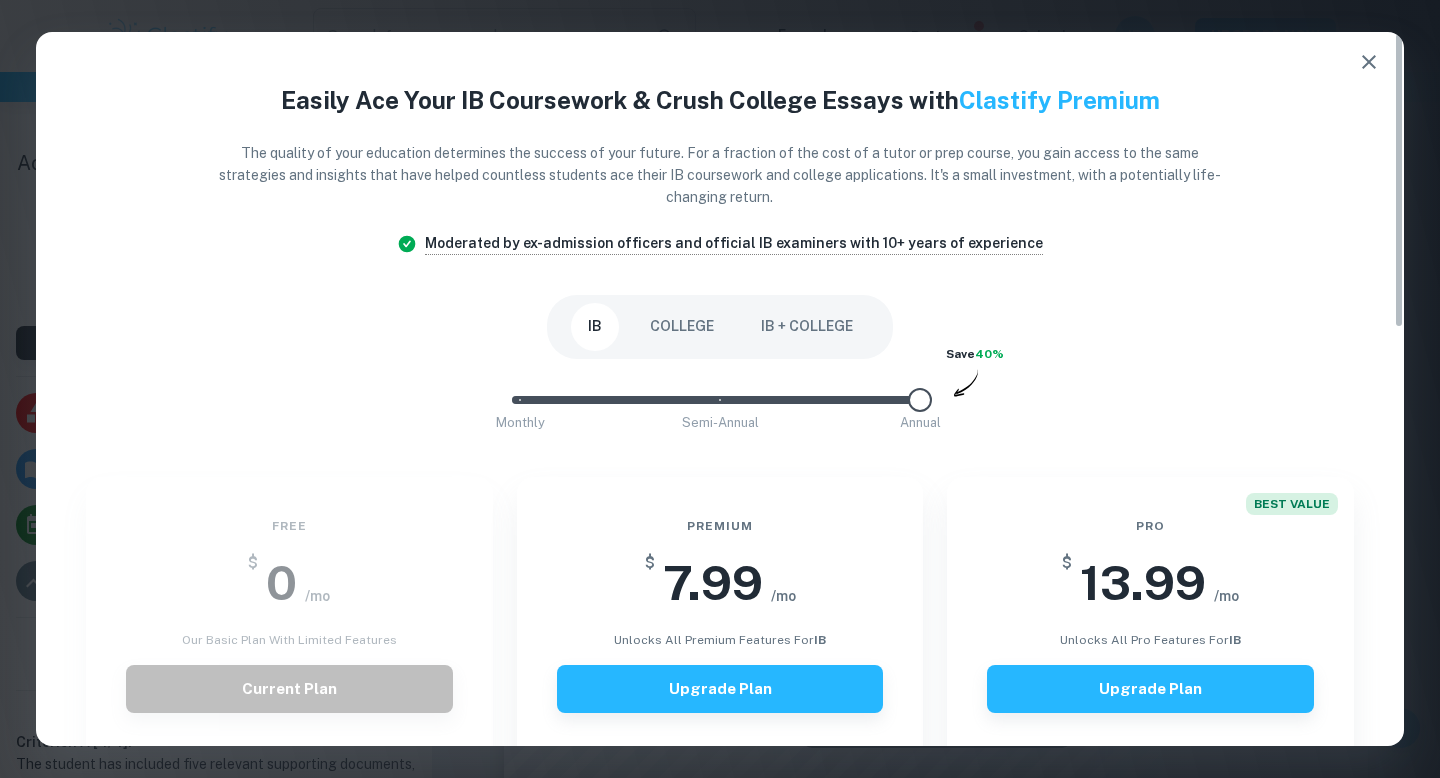 click on "Free $ 0 /mo Our basic plan with limited features Current Plan Limited access to exemplars New! No access to examiner marking New! Only overall scores visible New! Downloading not allowed New! Ads New!" at bounding box center (277, 768) 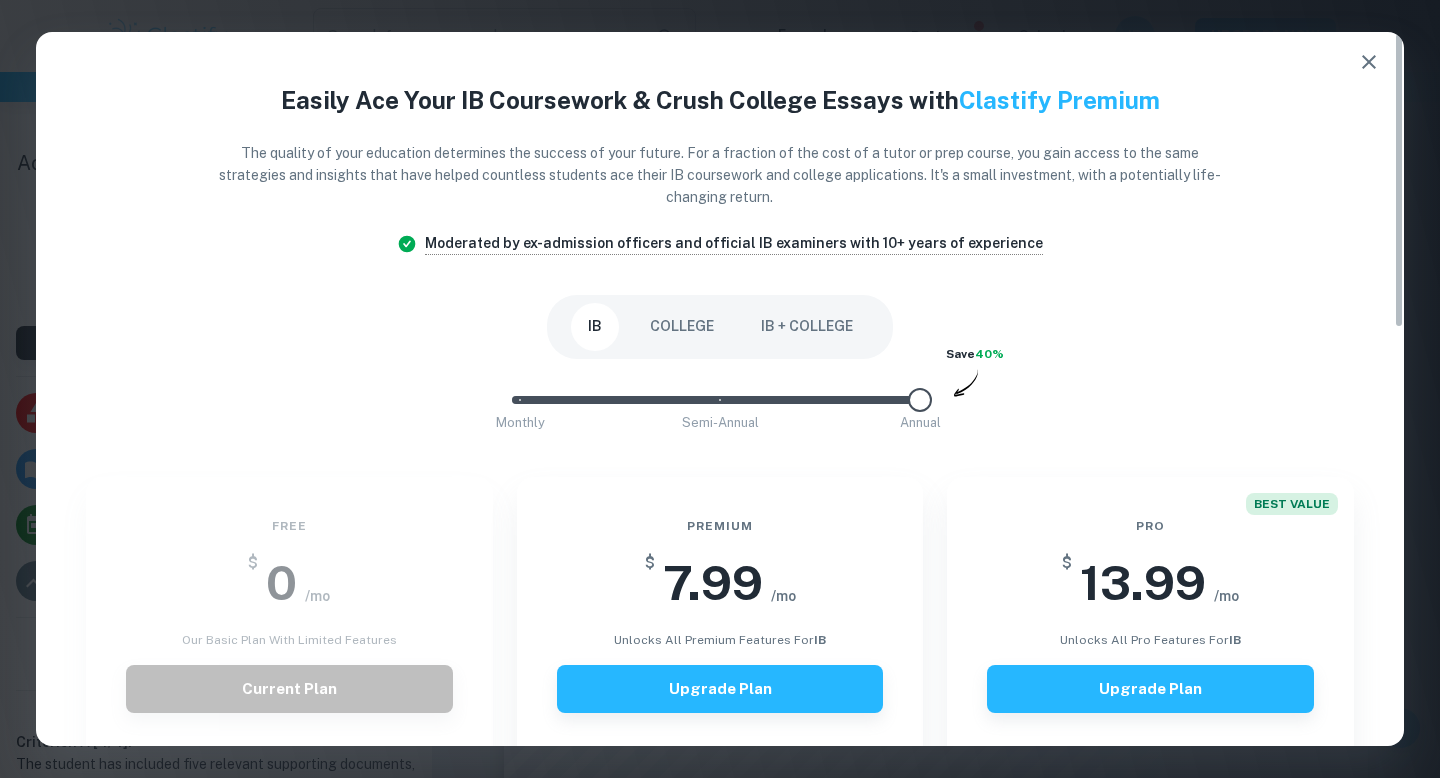 click 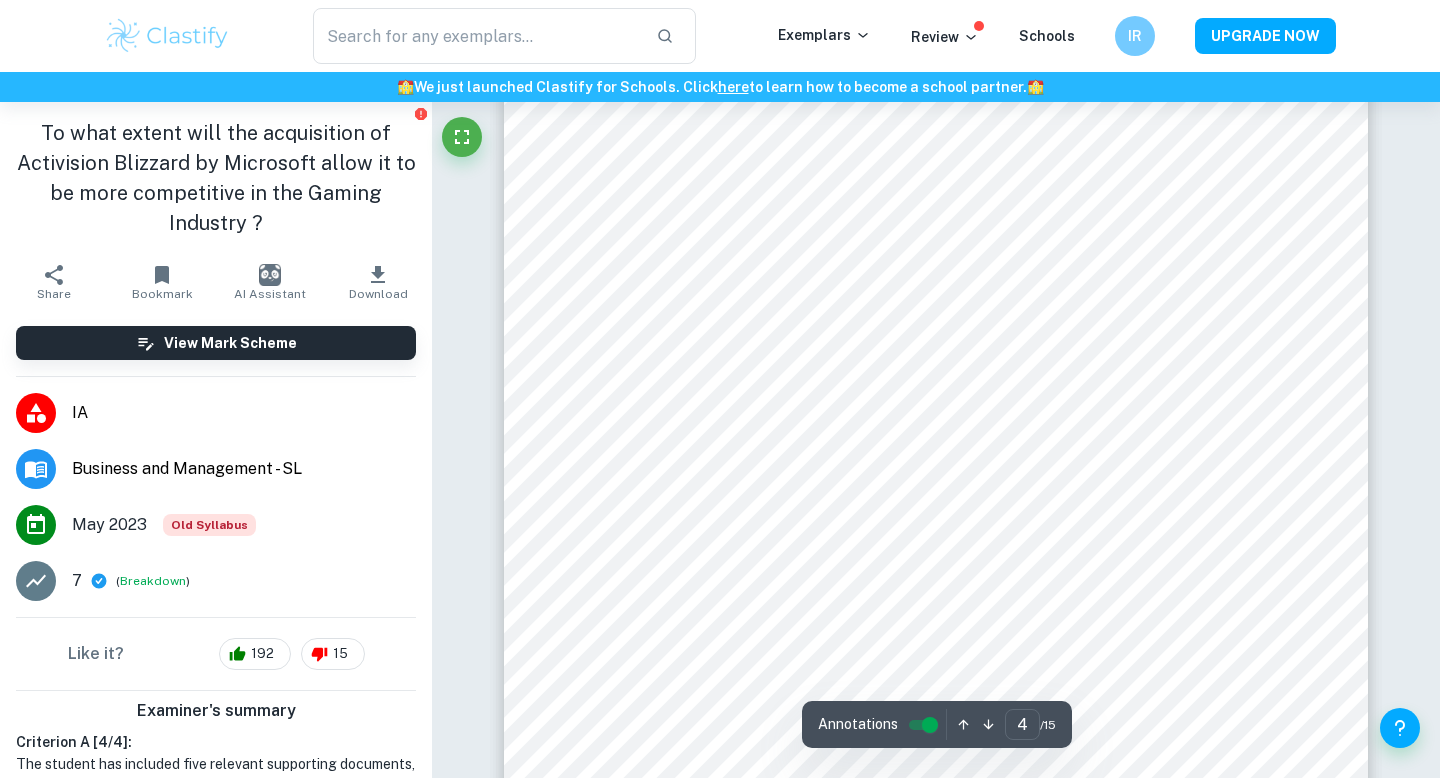 scroll, scrollTop: 4158, scrollLeft: 0, axis: vertical 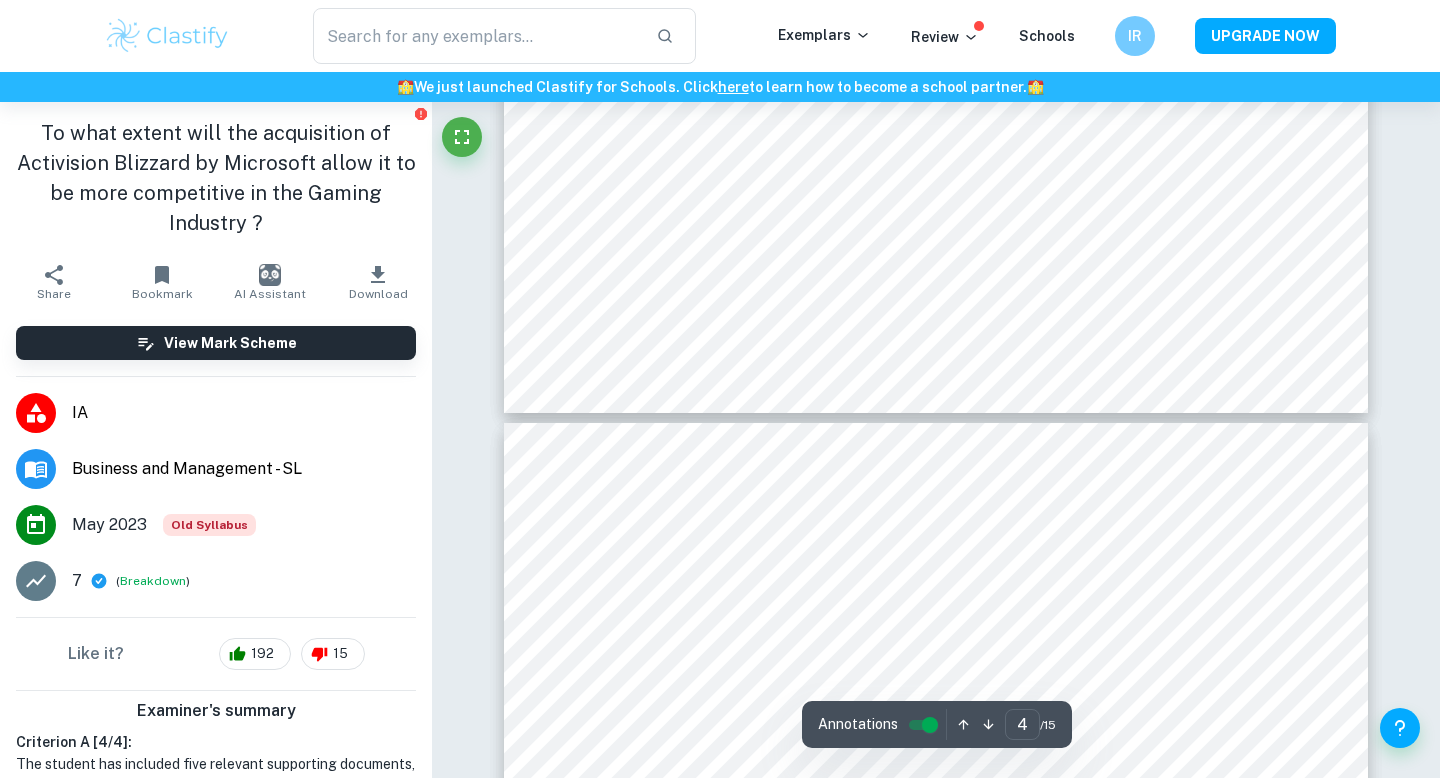 type on "5" 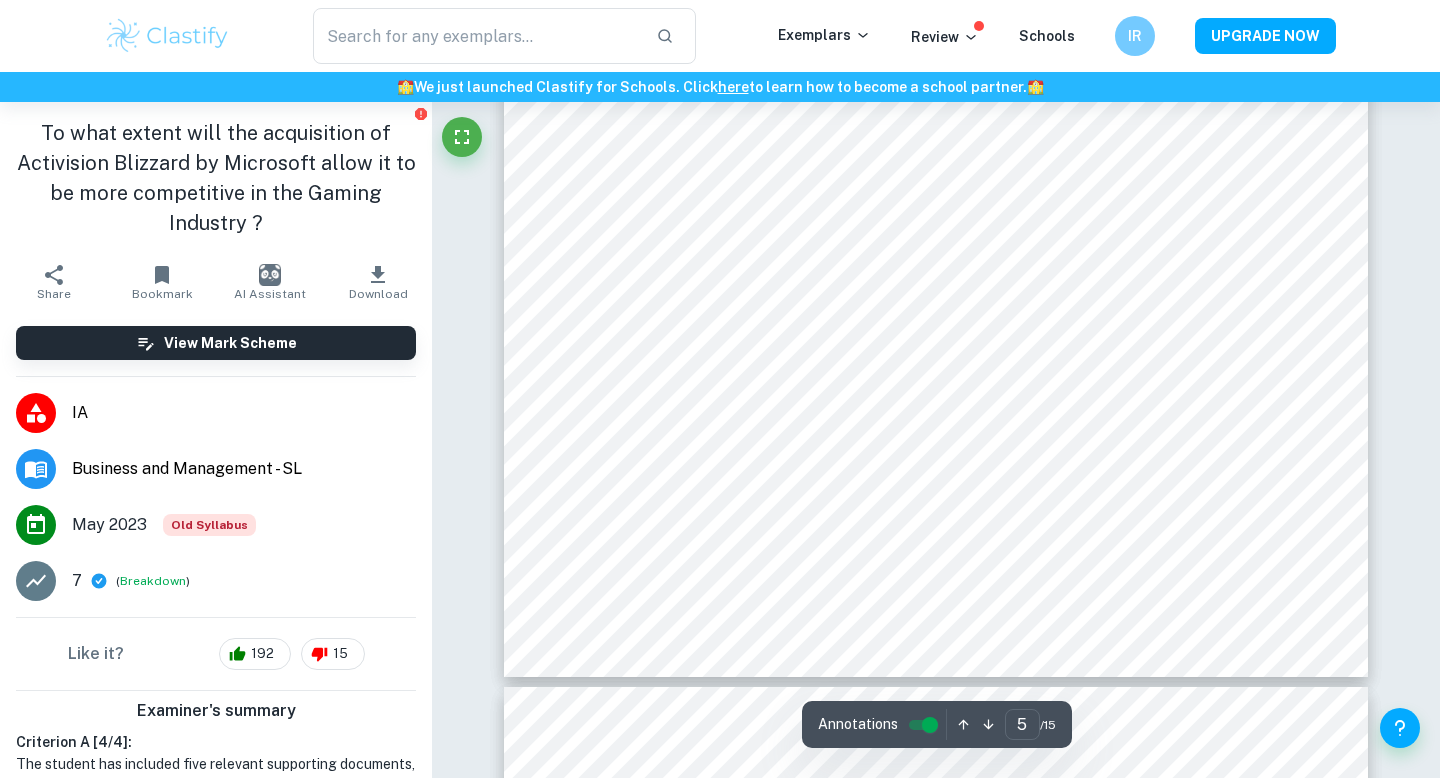 scroll, scrollTop: 5870, scrollLeft: 0, axis: vertical 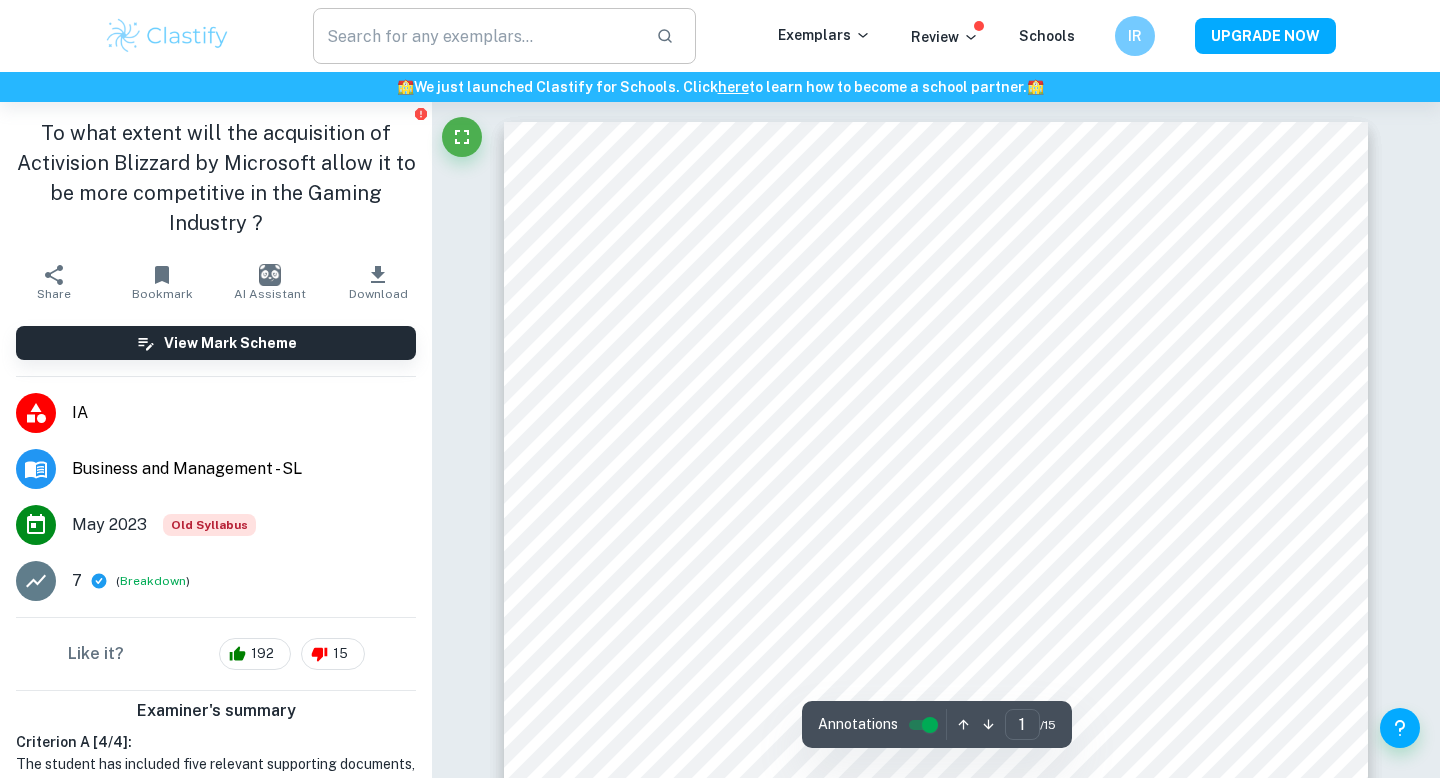 click at bounding box center (476, 36) 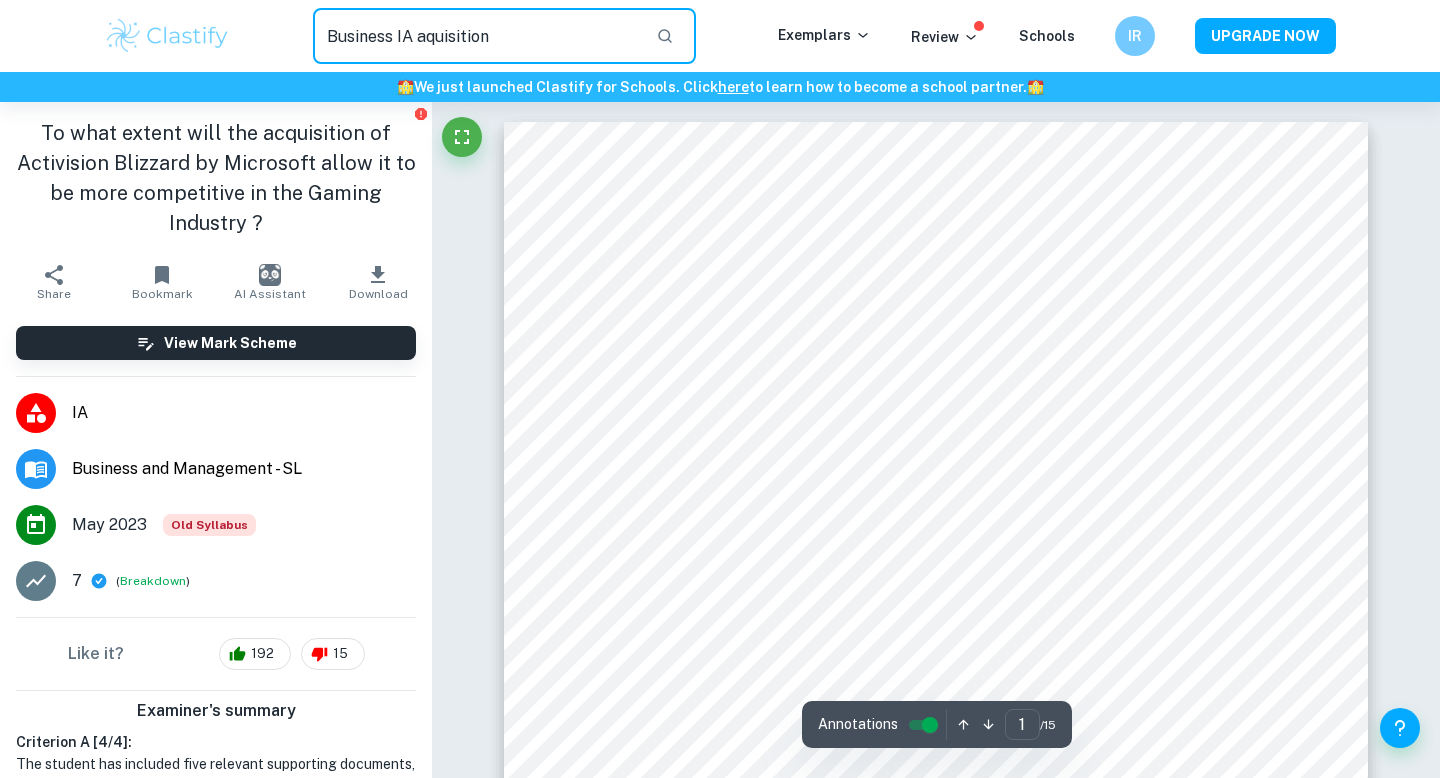 type on "Business IA aquisition" 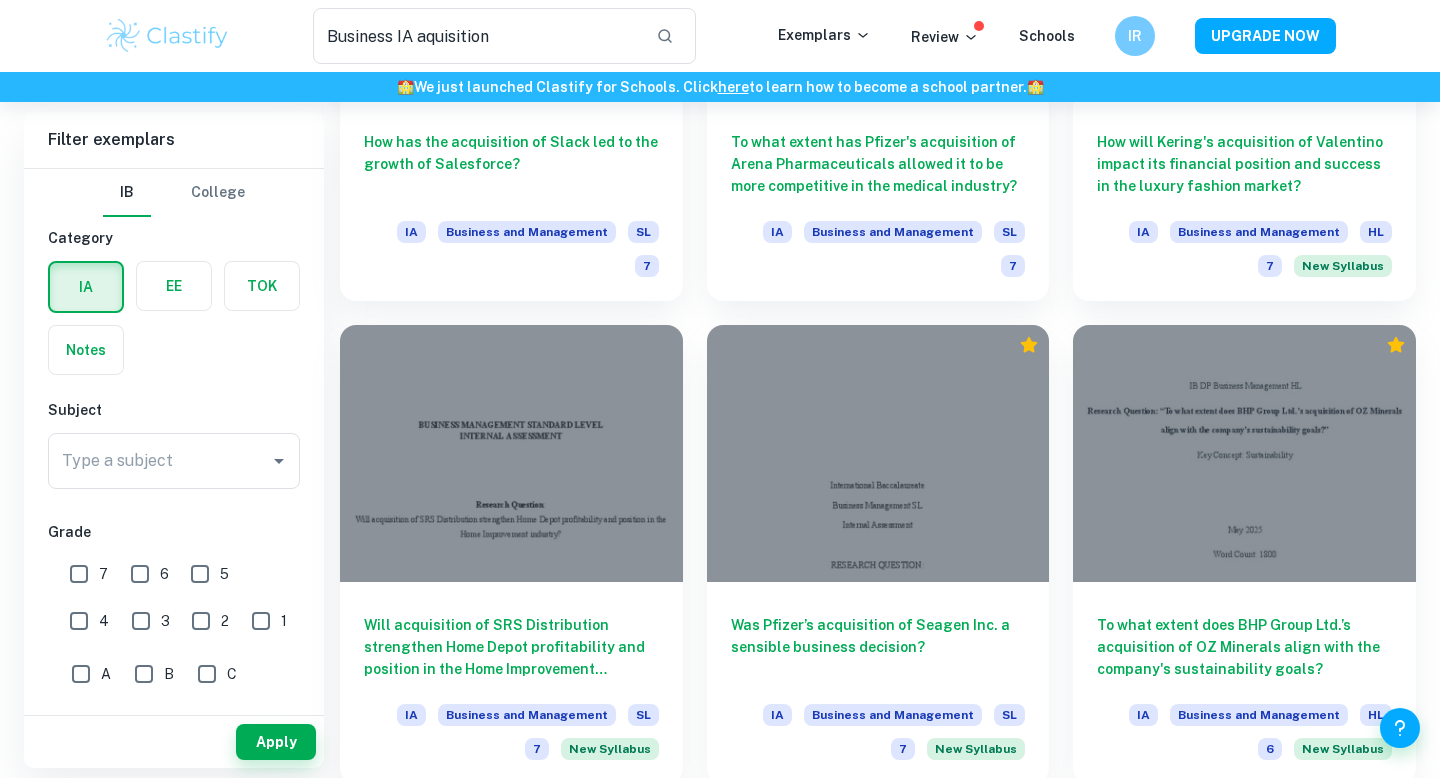scroll, scrollTop: 1847, scrollLeft: 0, axis: vertical 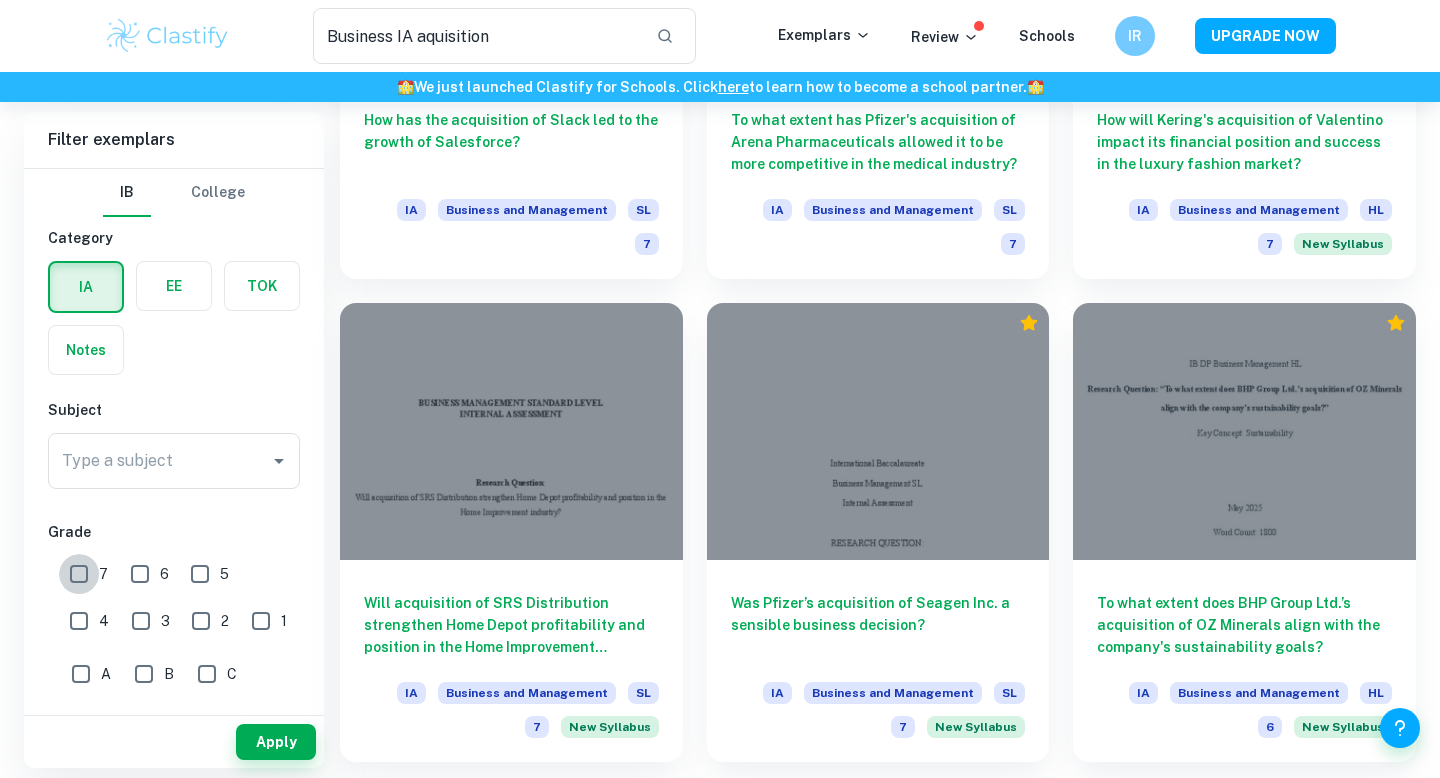 click on "7" at bounding box center [79, 574] 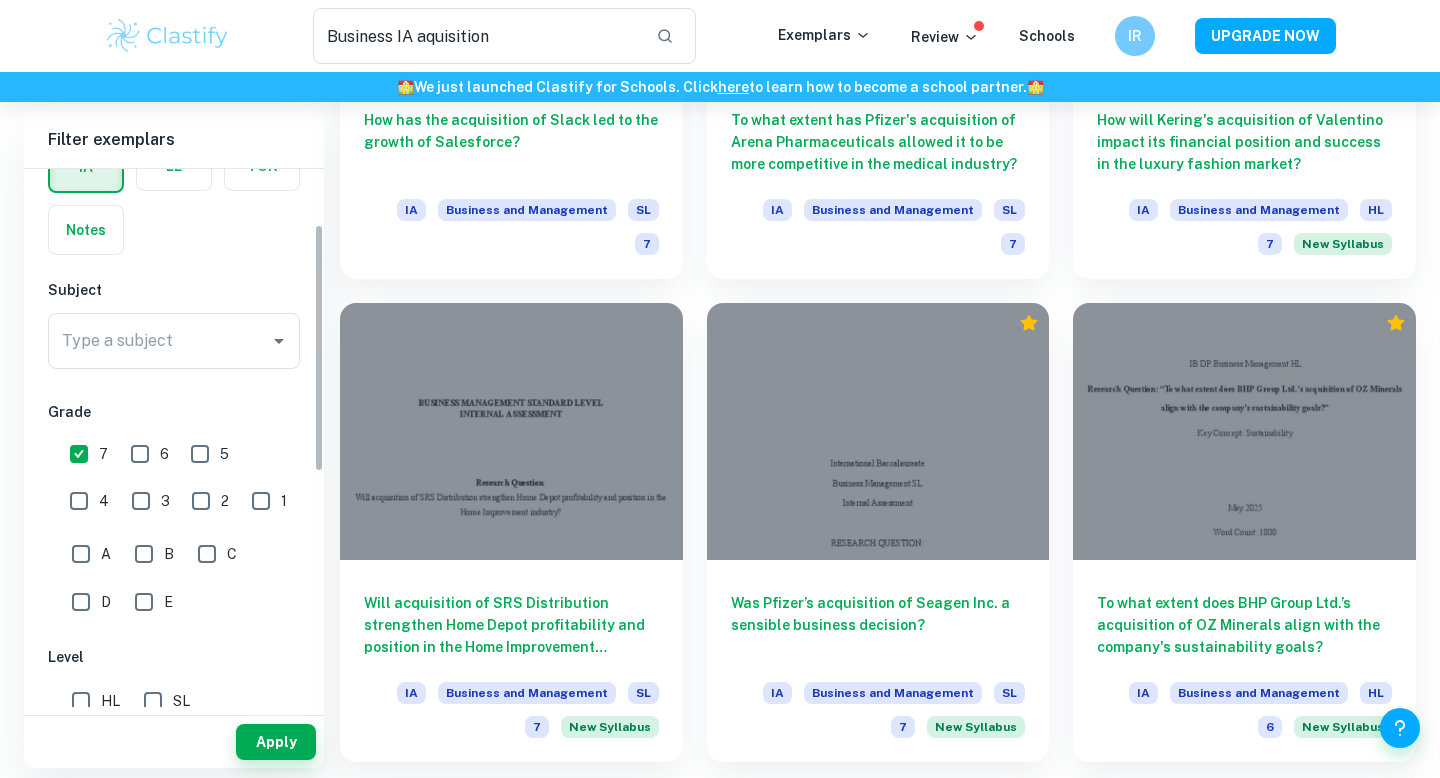 scroll, scrollTop: 382, scrollLeft: 0, axis: vertical 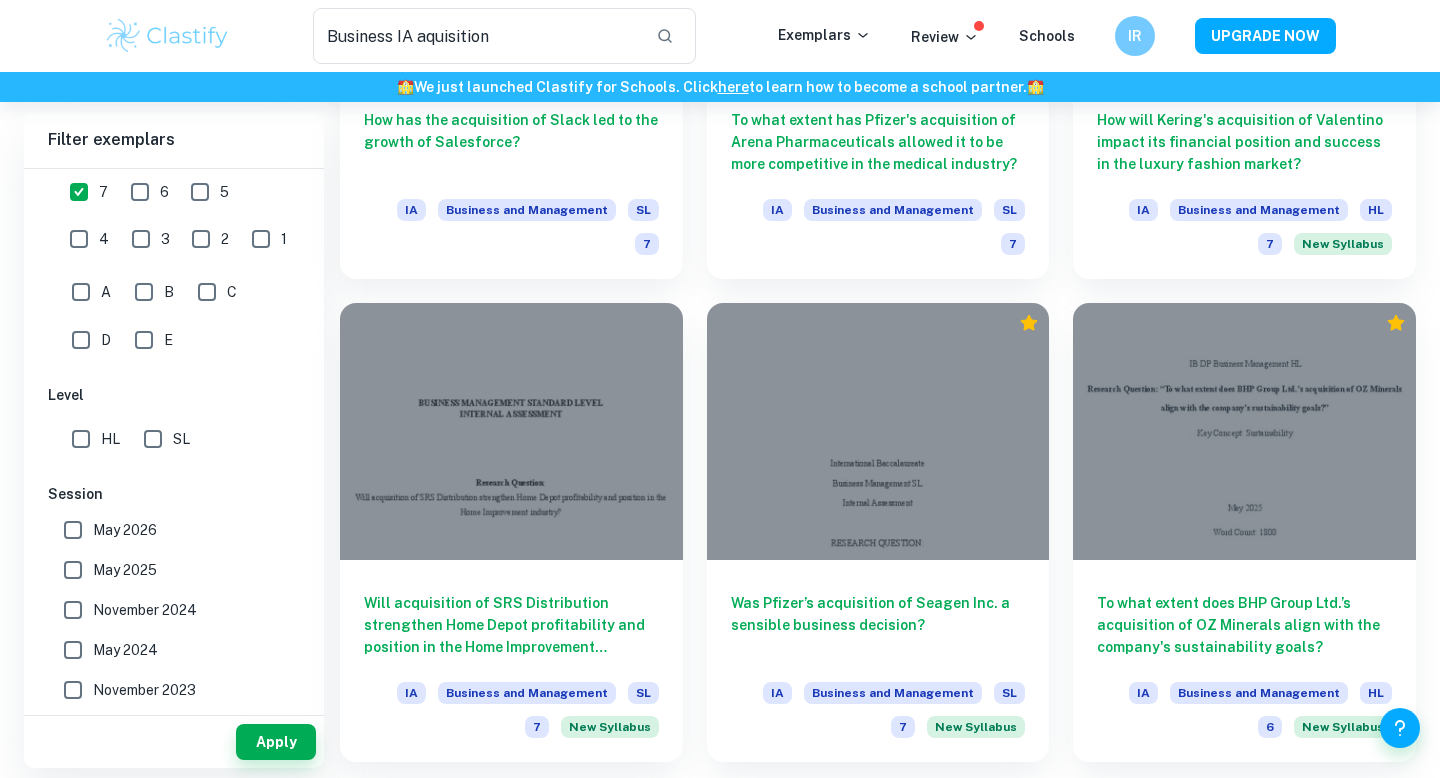 click on "HL" at bounding box center [81, 439] 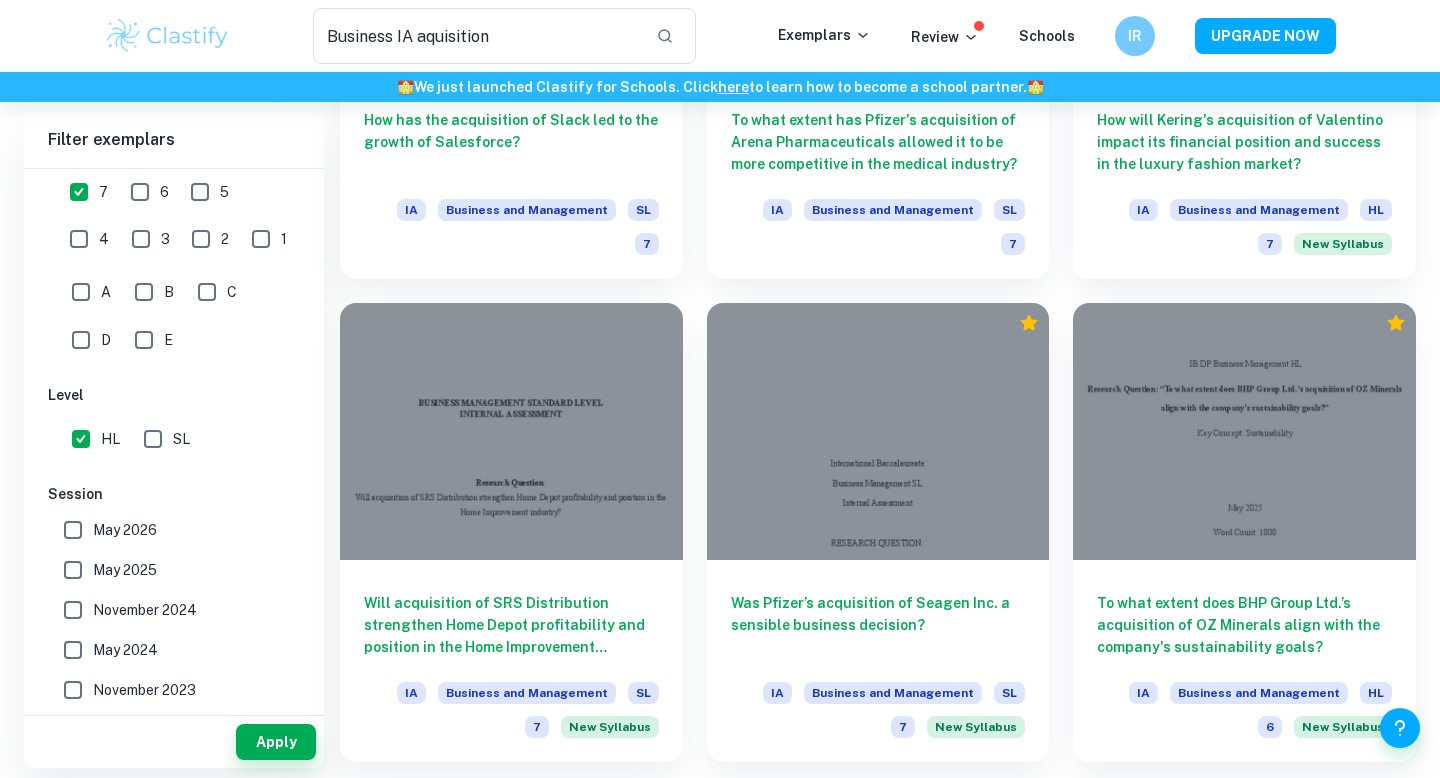 click on "May 2026" at bounding box center [73, 530] 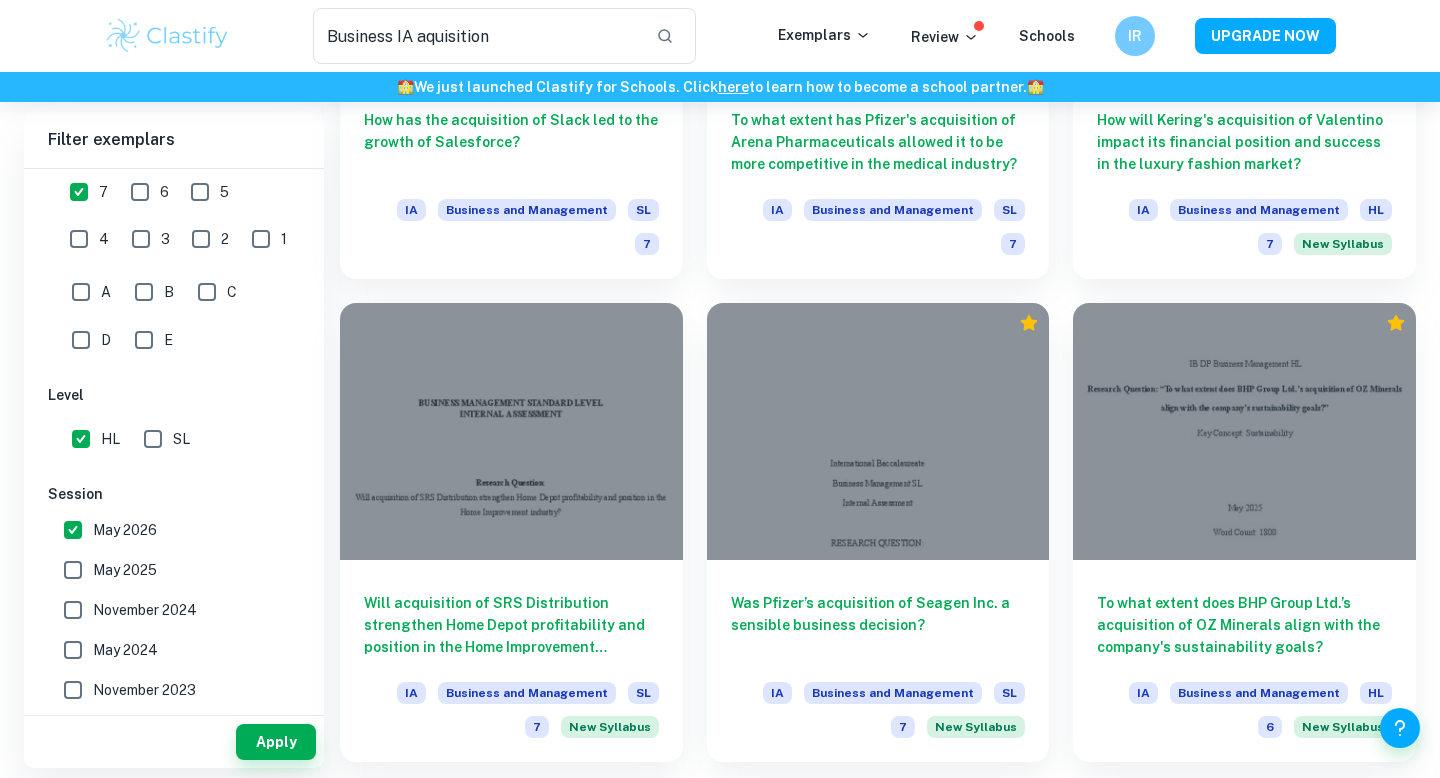 click on "May 2025" at bounding box center [73, 570] 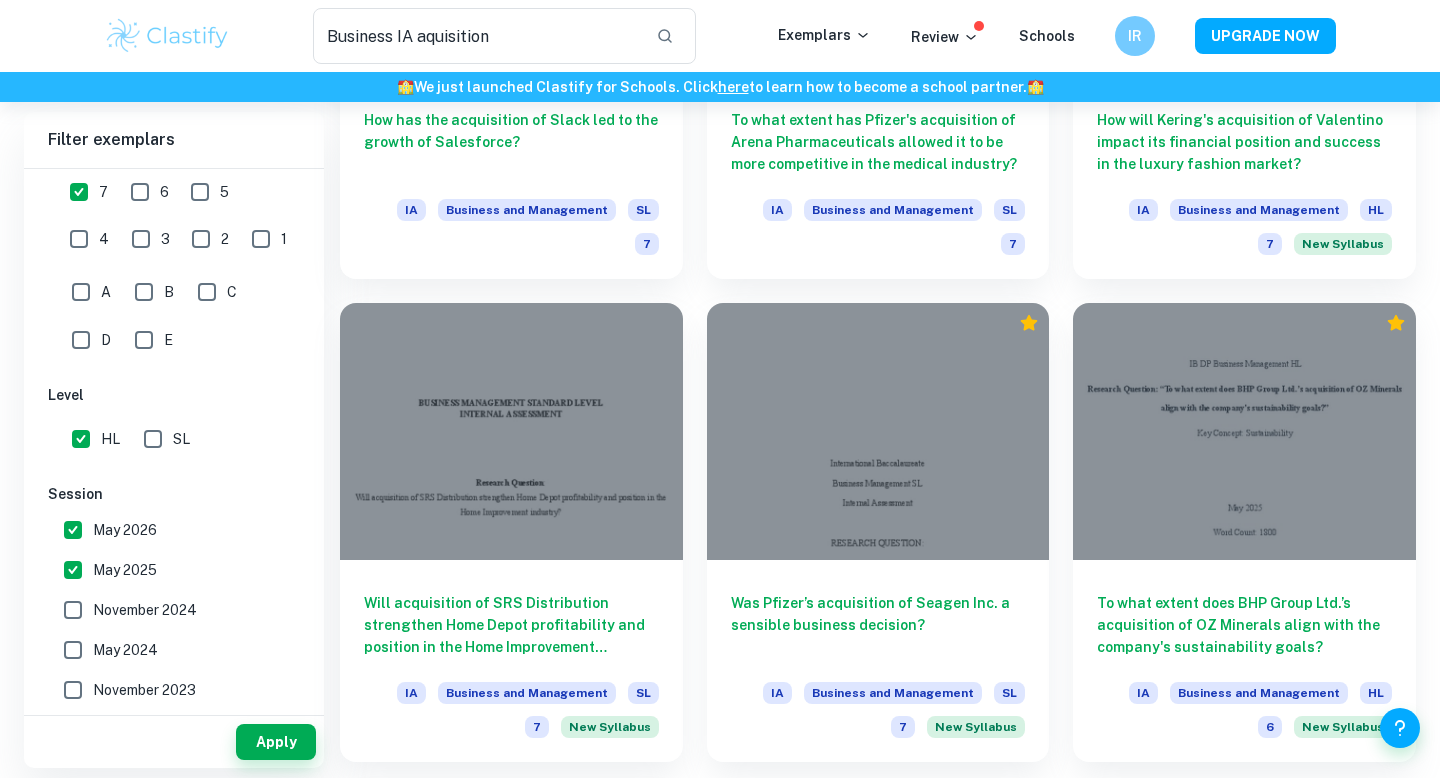 click on "November 2024" at bounding box center [73, 610] 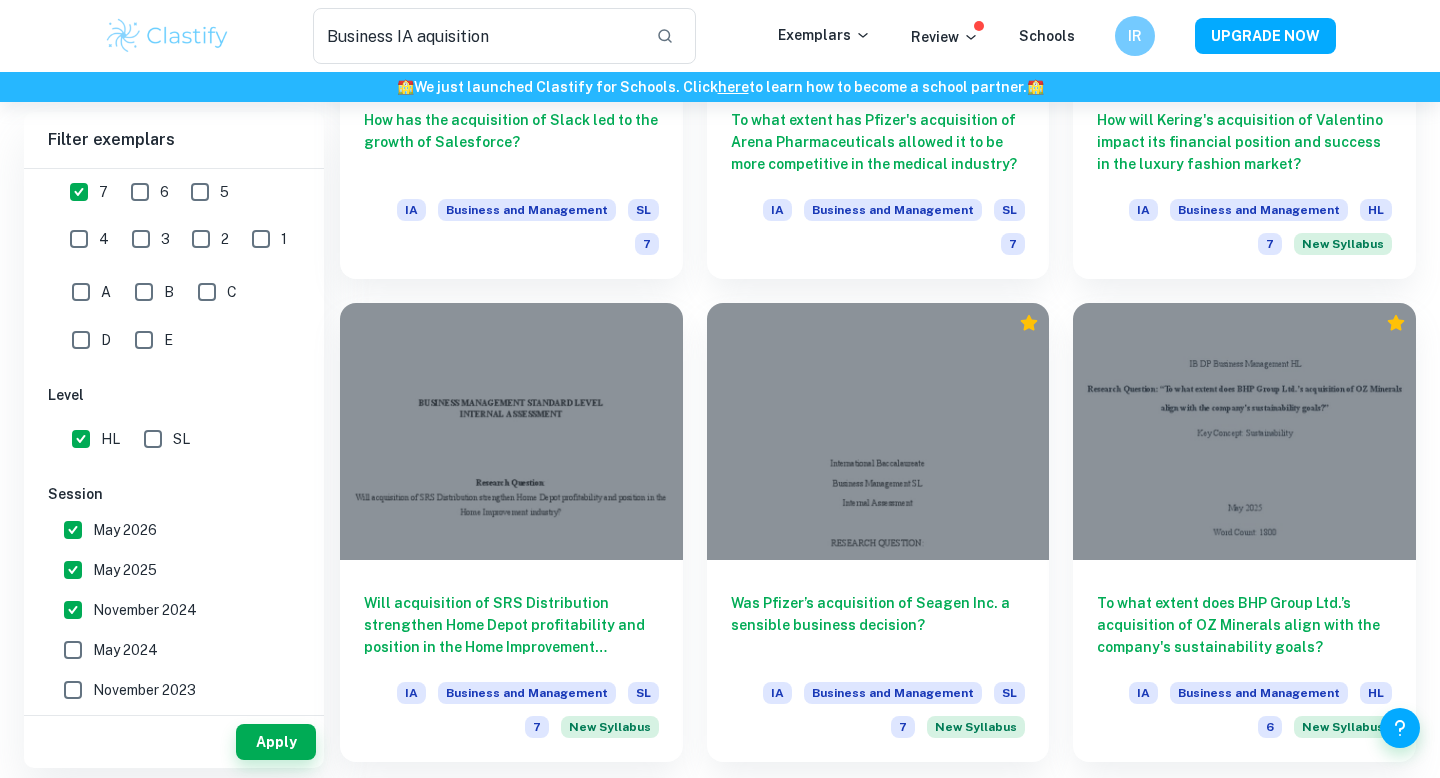 click on "May 2024" at bounding box center [73, 650] 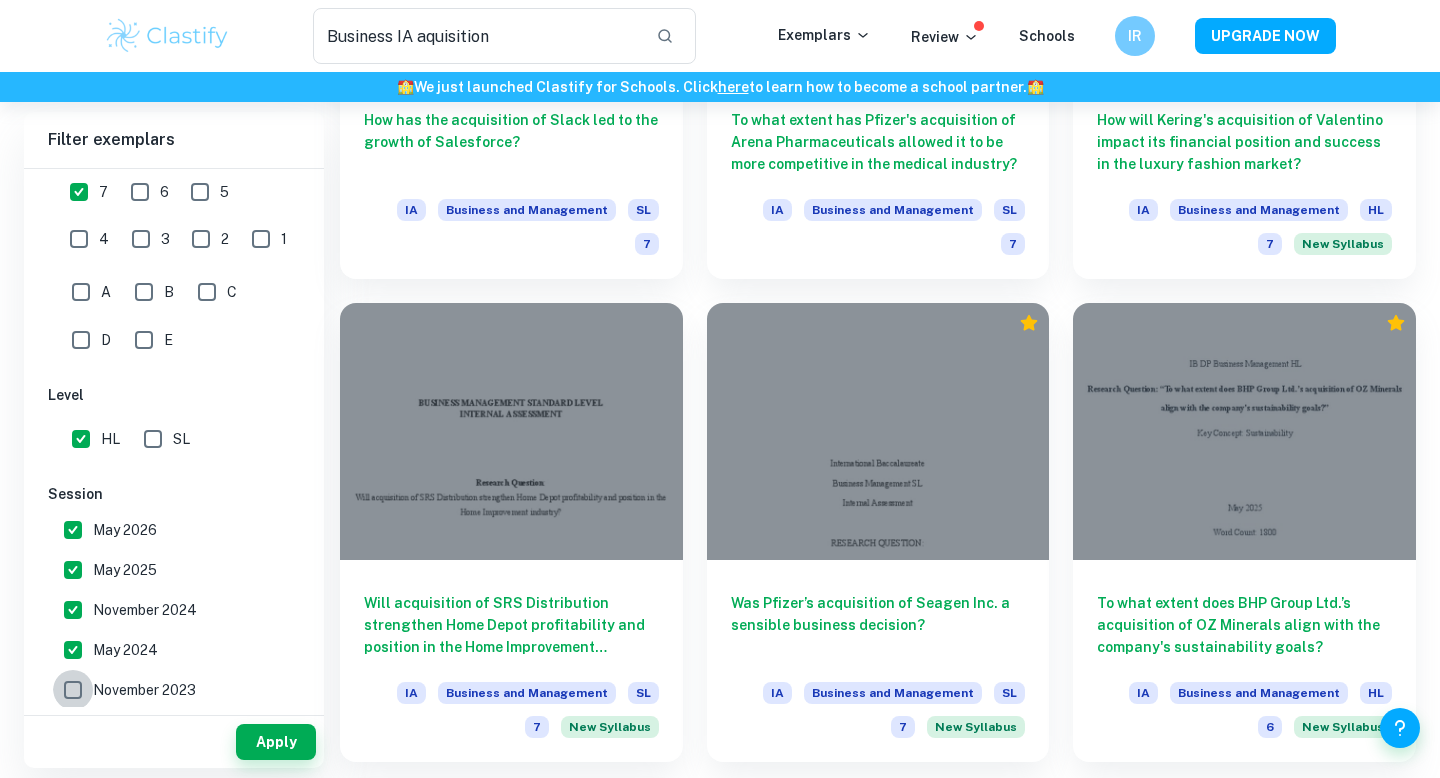 click on "November 2023" at bounding box center [73, 690] 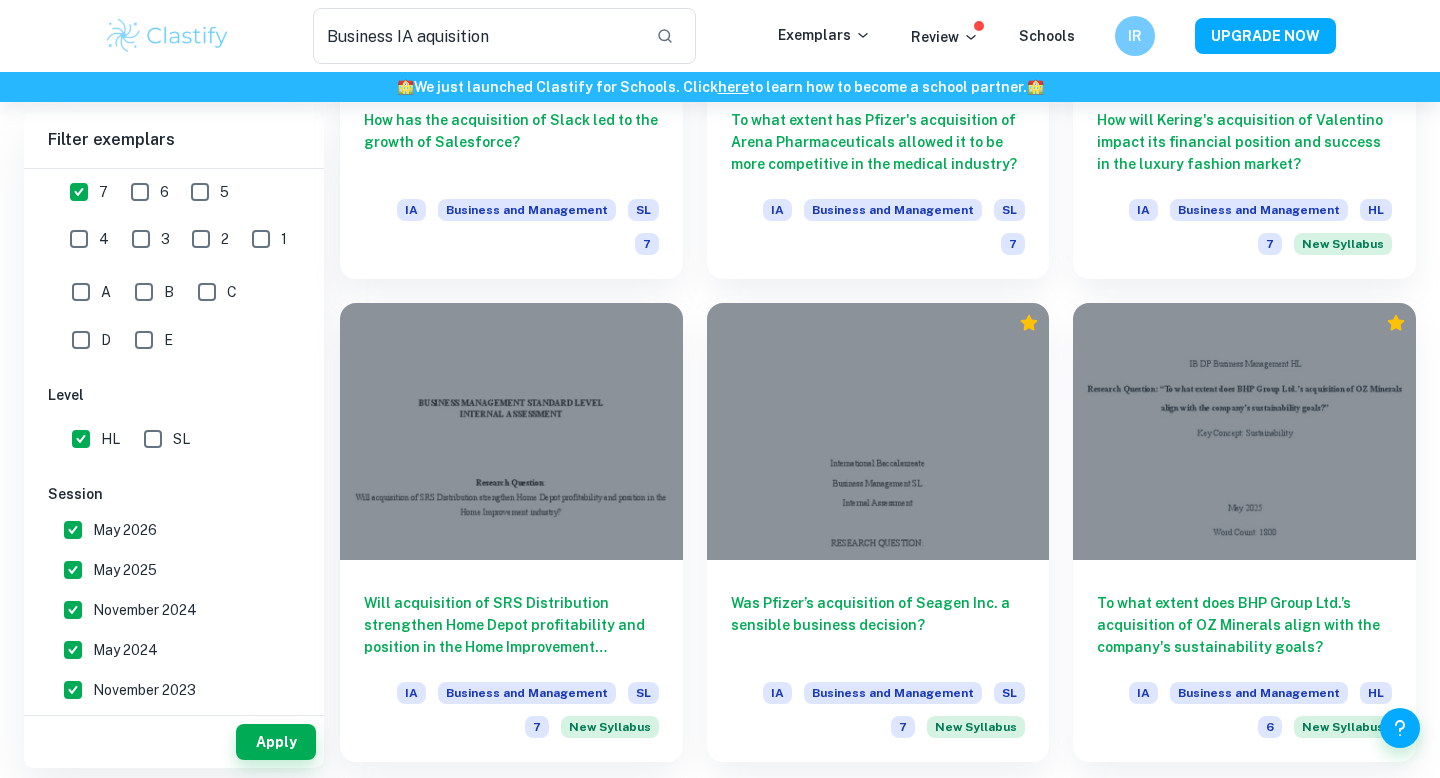 click on "November 2023" at bounding box center [73, 690] 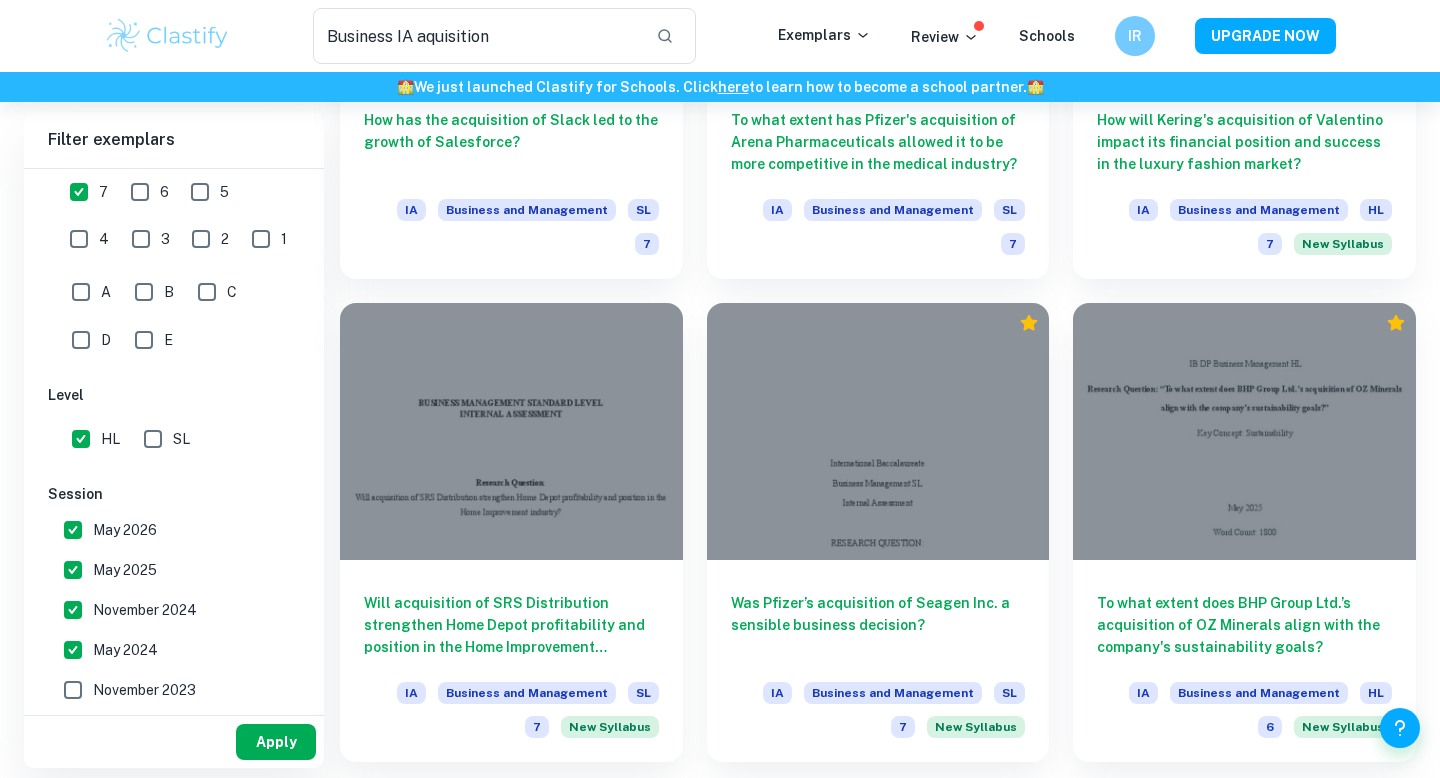 click on "Apply" at bounding box center [276, 742] 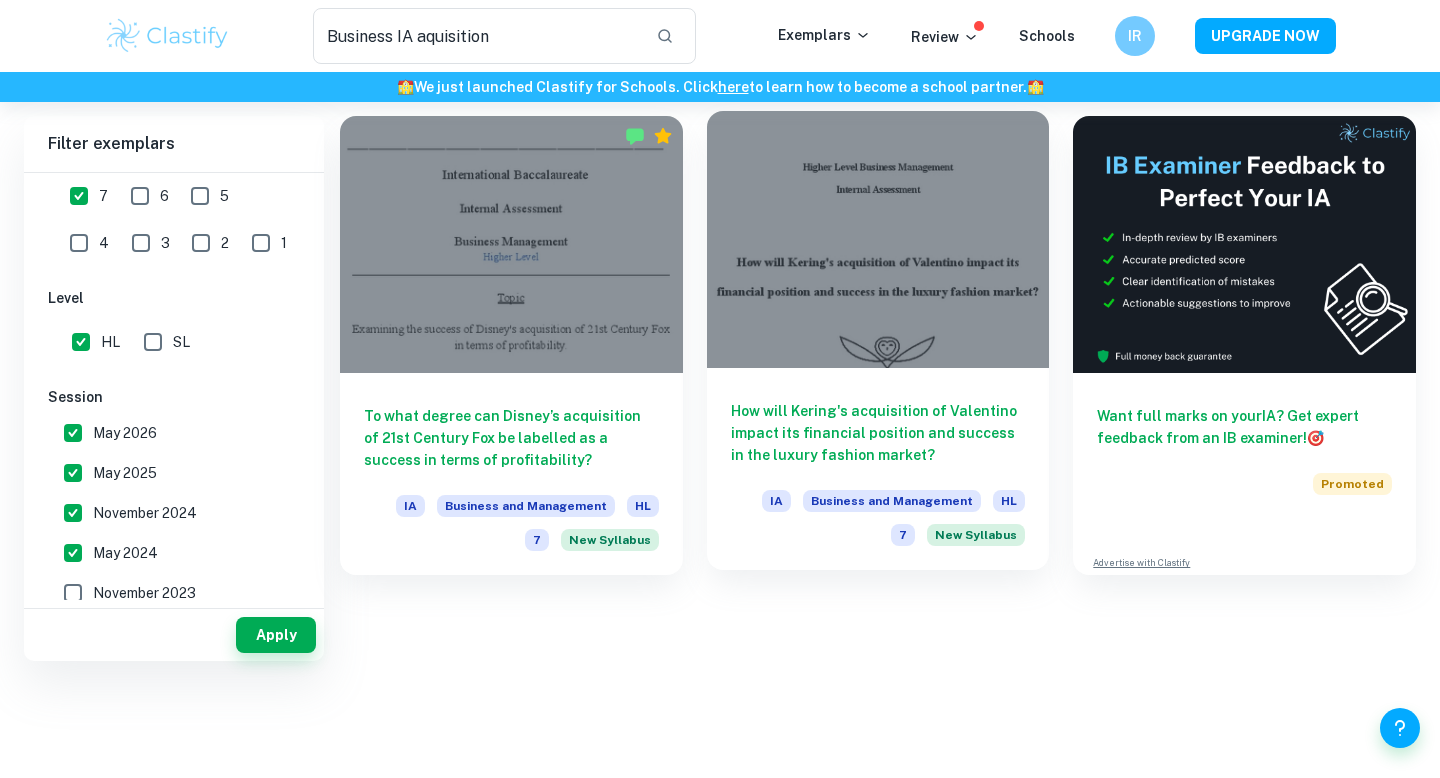 scroll, scrollTop: 0, scrollLeft: 0, axis: both 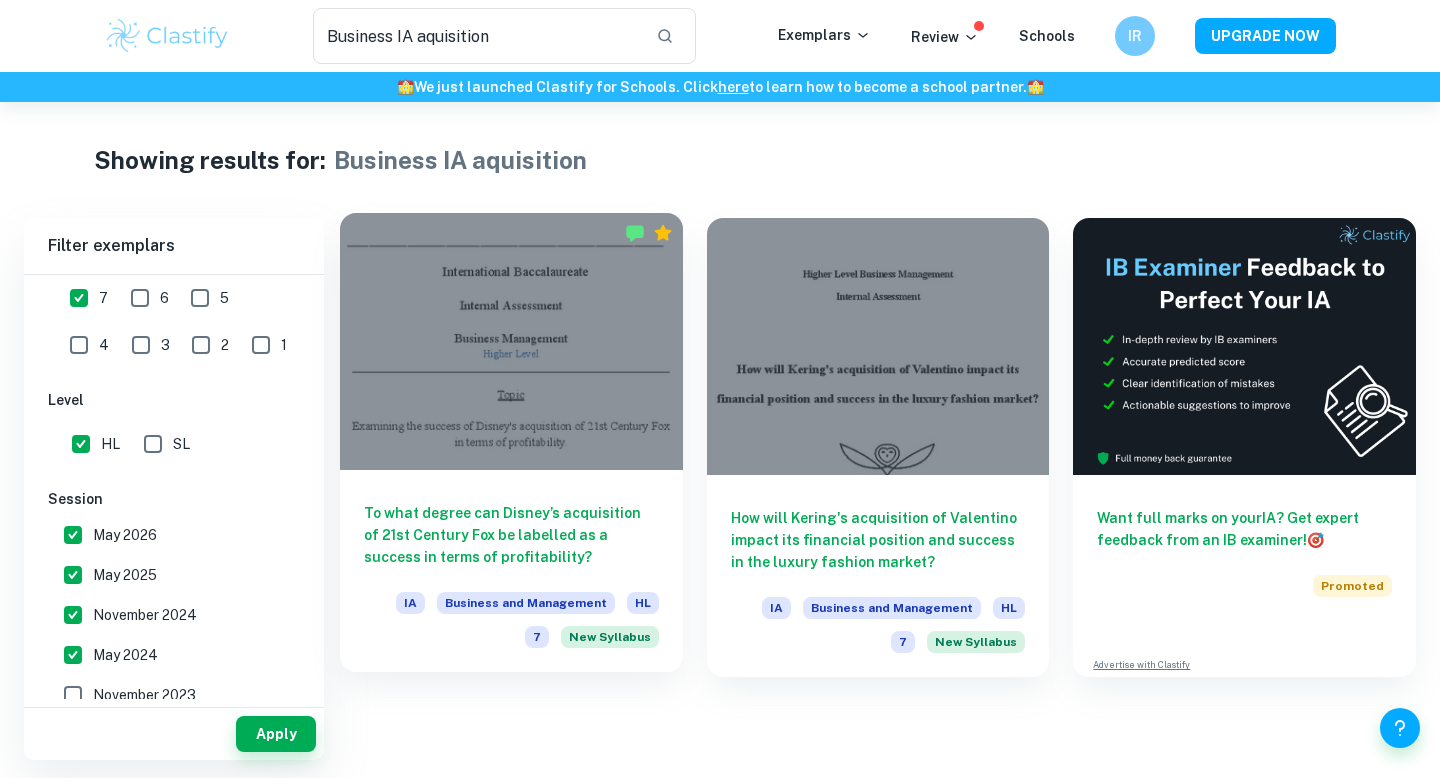 click at bounding box center [511, 341] 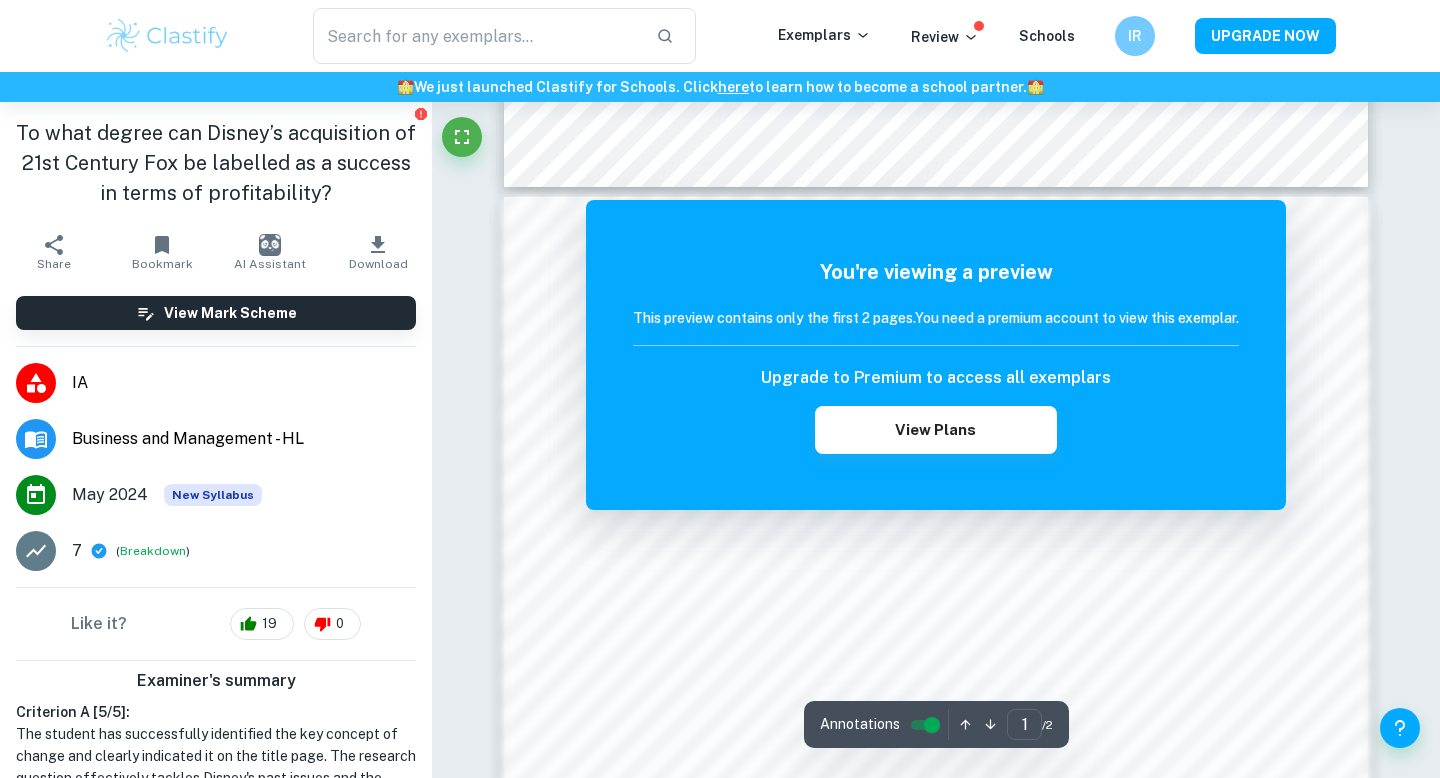 scroll, scrollTop: 0, scrollLeft: 0, axis: both 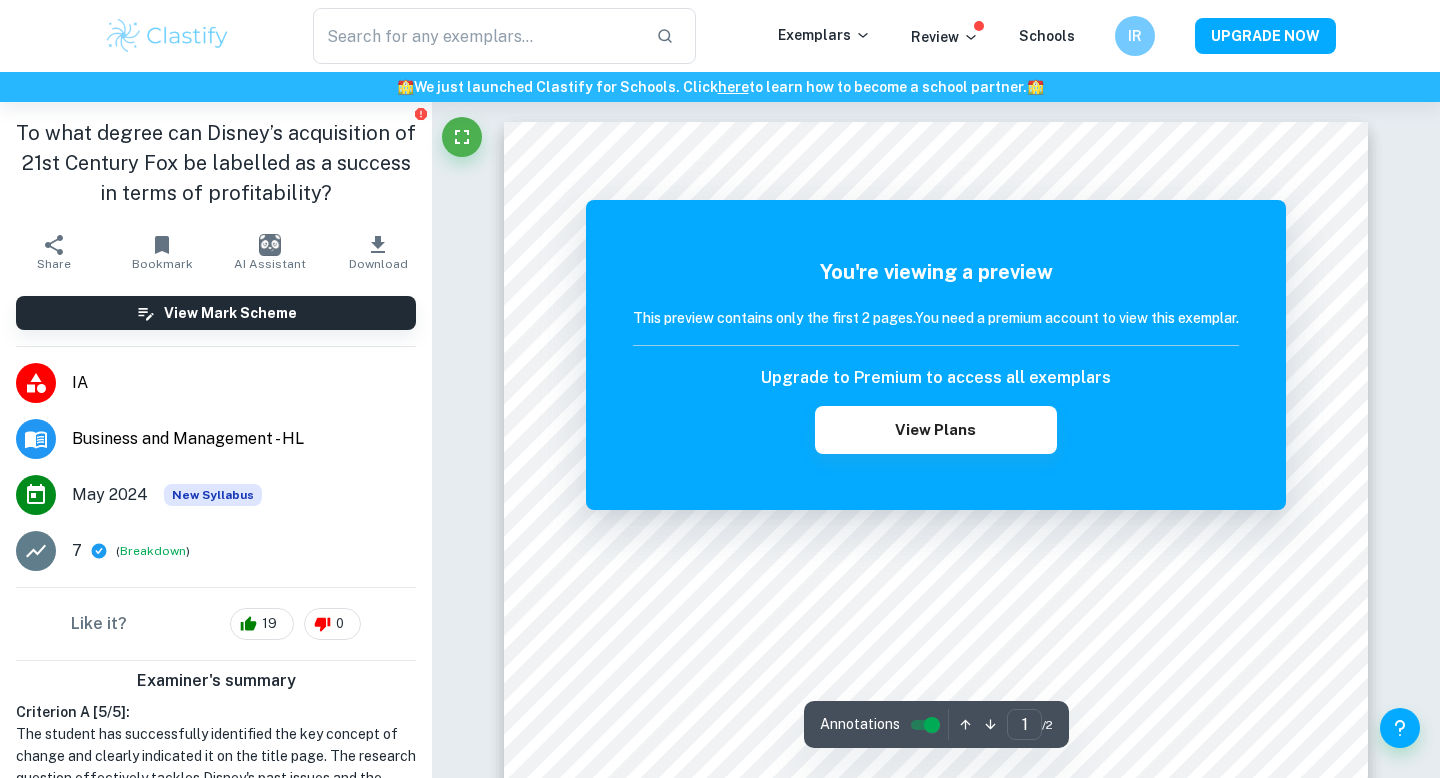 type on "Business IA aquisition" 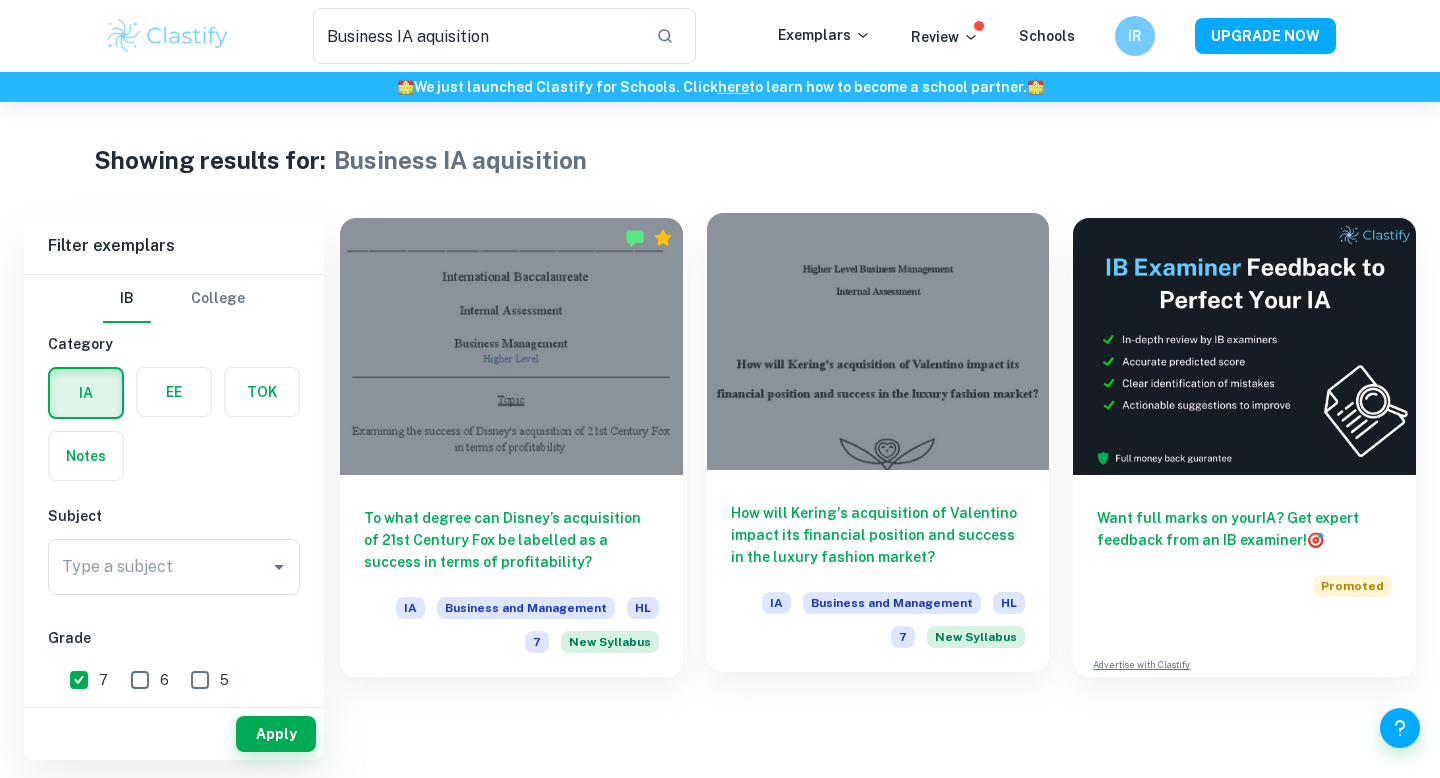 click at bounding box center [878, 341] 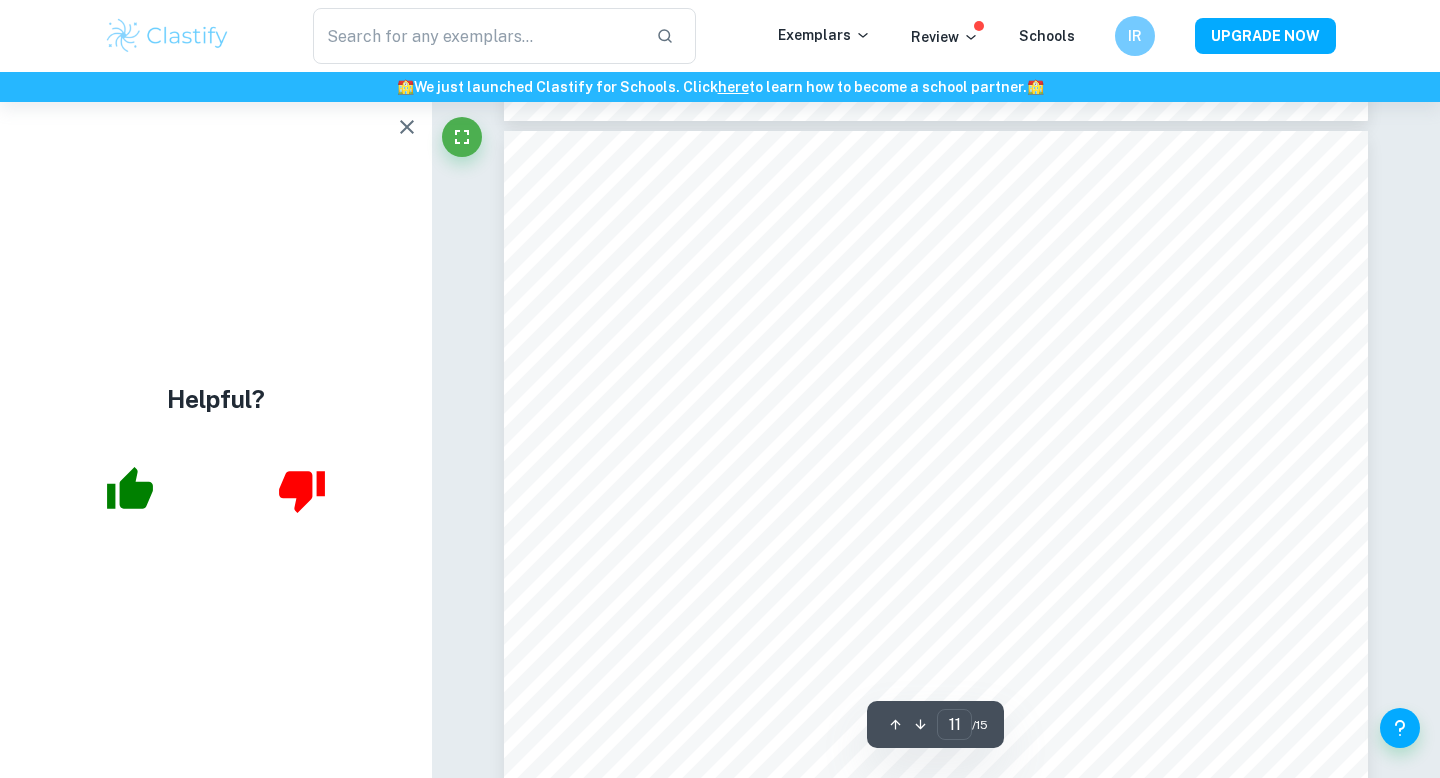 scroll, scrollTop: 11724, scrollLeft: 0, axis: vertical 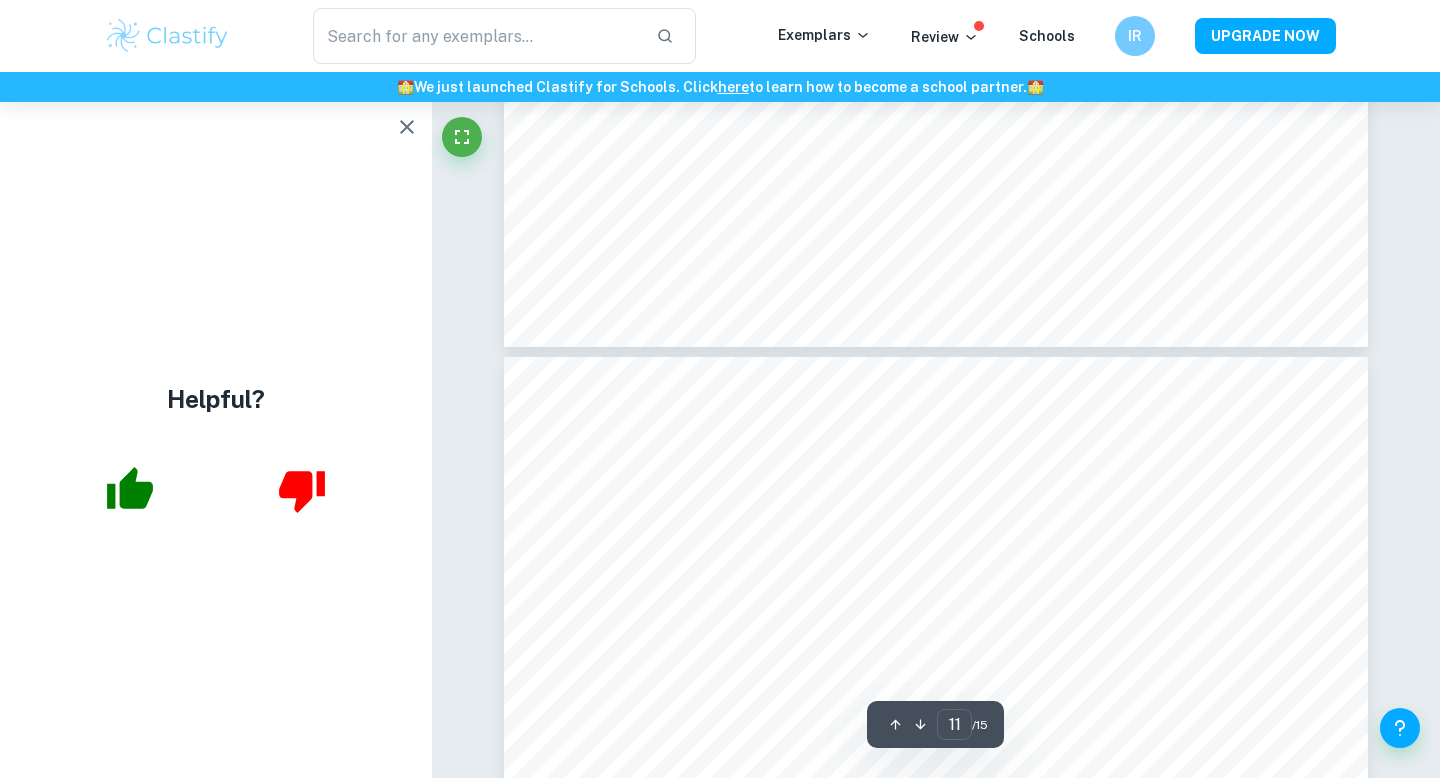 type on "10" 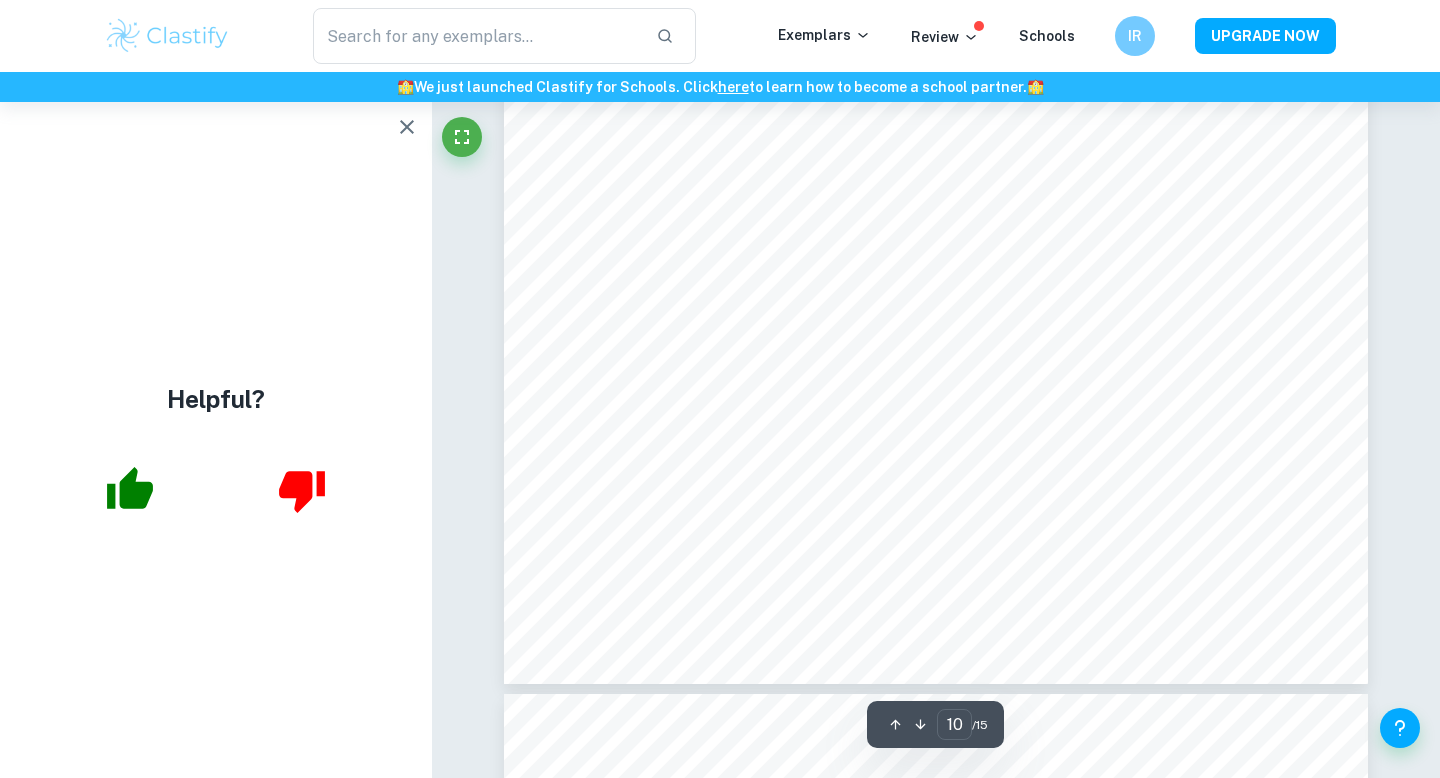 scroll, scrollTop: 11088, scrollLeft: 0, axis: vertical 